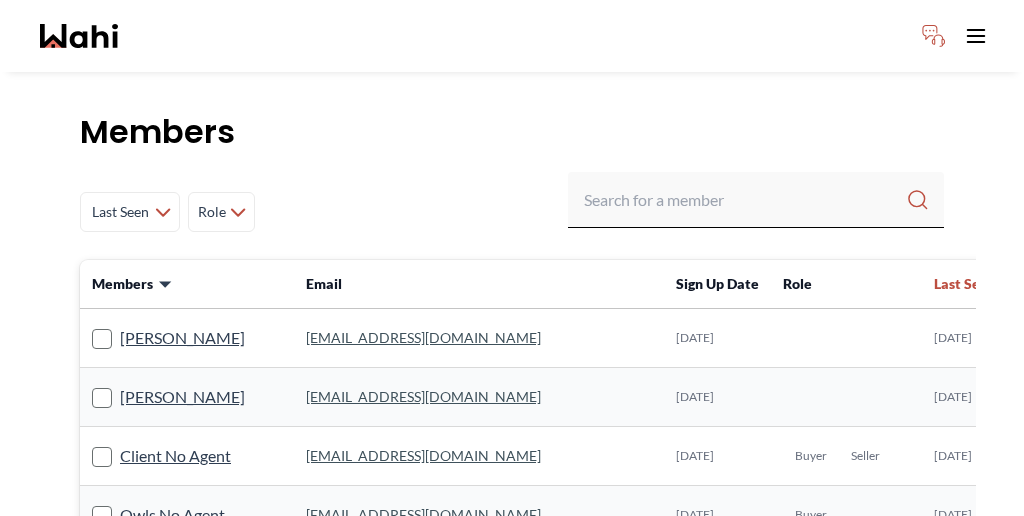 scroll, scrollTop: 0, scrollLeft: 0, axis: both 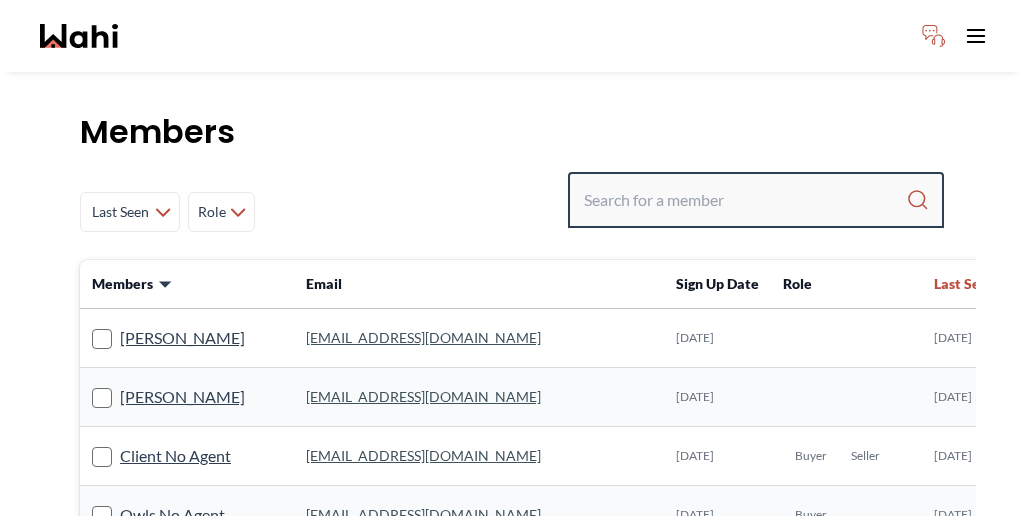 click at bounding box center (745, 200) 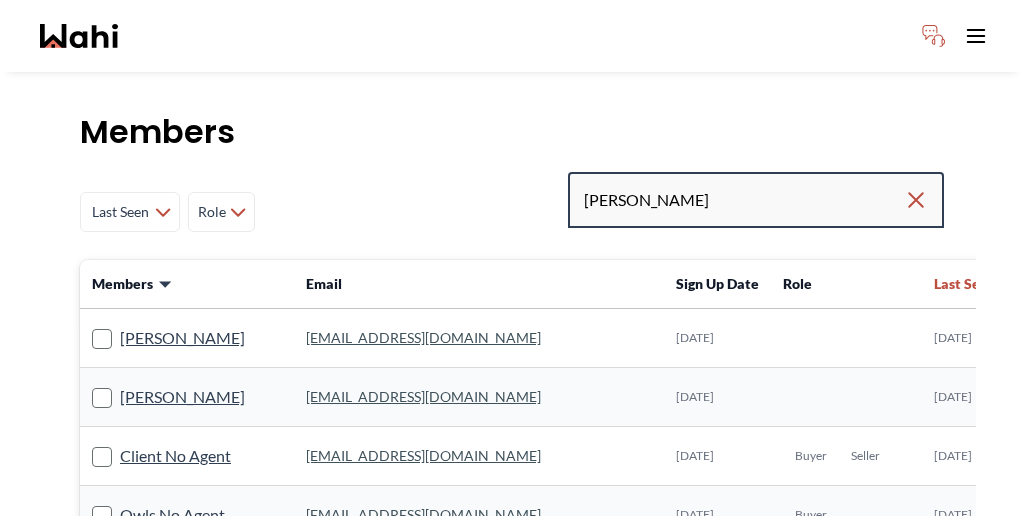 type on "[PERSON_NAME]" 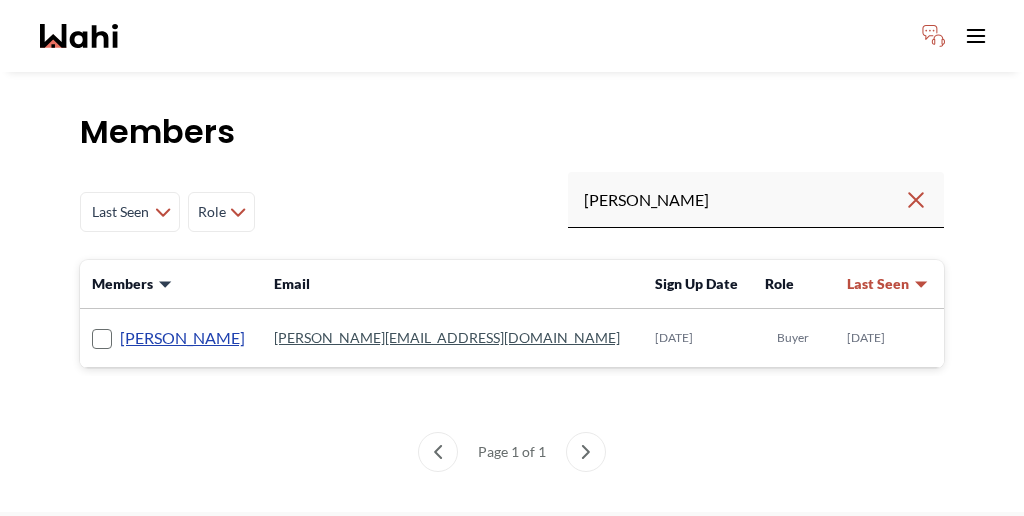 click on "Roxanne Tran" at bounding box center (182, 338) 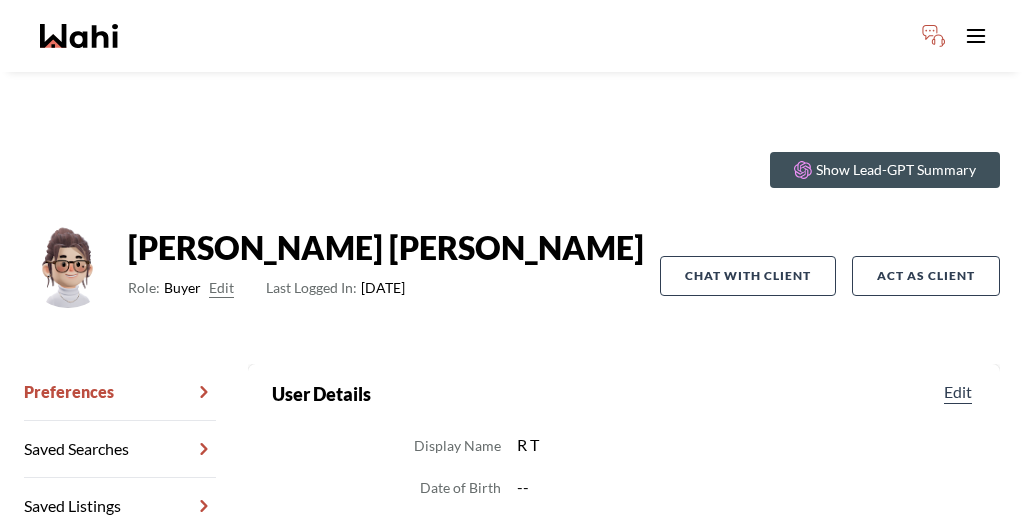 click on "Chat Transcripts" at bounding box center [120, 563] 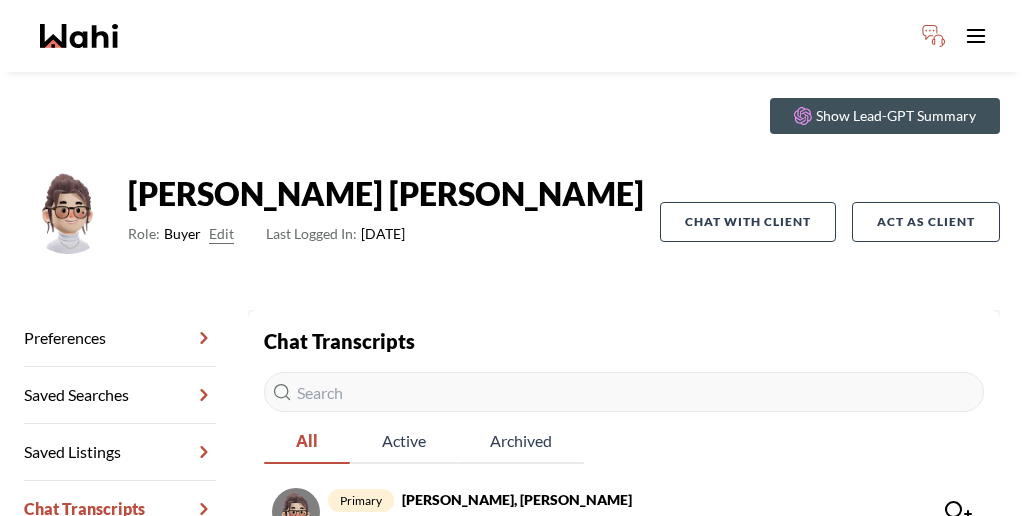 scroll, scrollTop: 66, scrollLeft: 0, axis: vertical 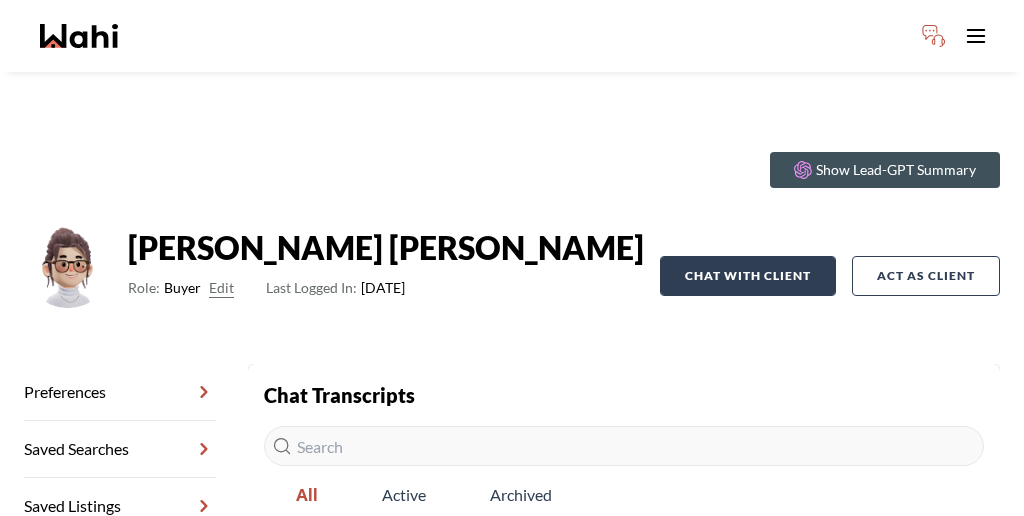 click on "Chat with client" at bounding box center (748, 276) 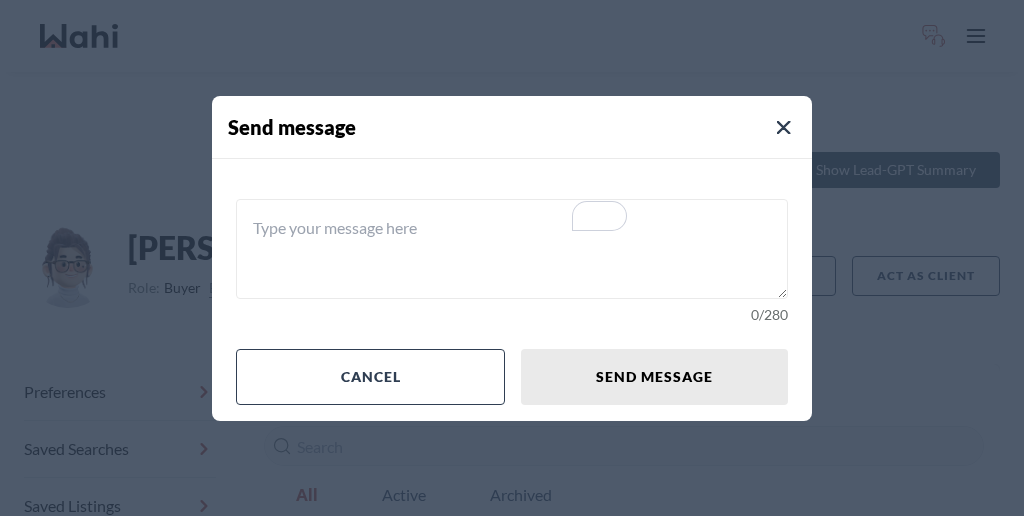 click at bounding box center (512, 249) 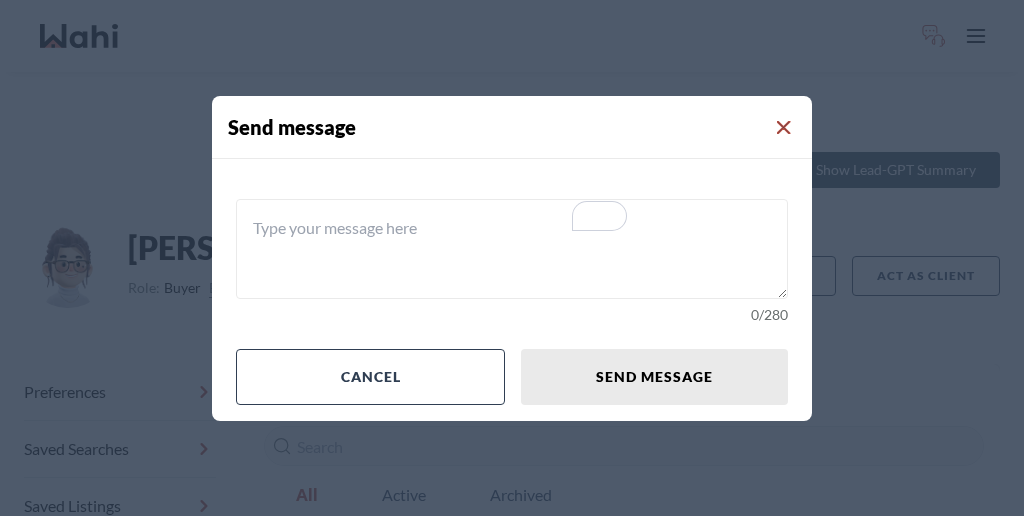 click 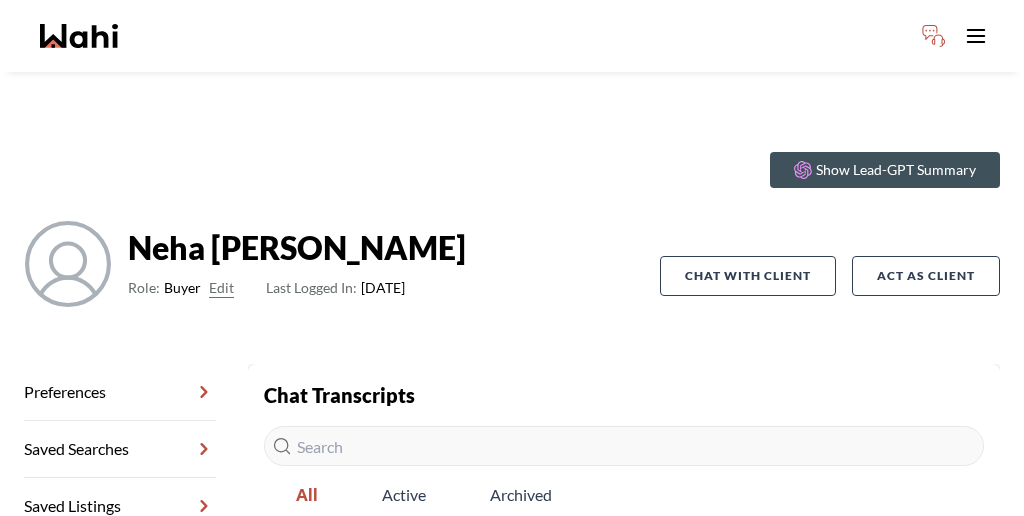 scroll, scrollTop: 0, scrollLeft: 0, axis: both 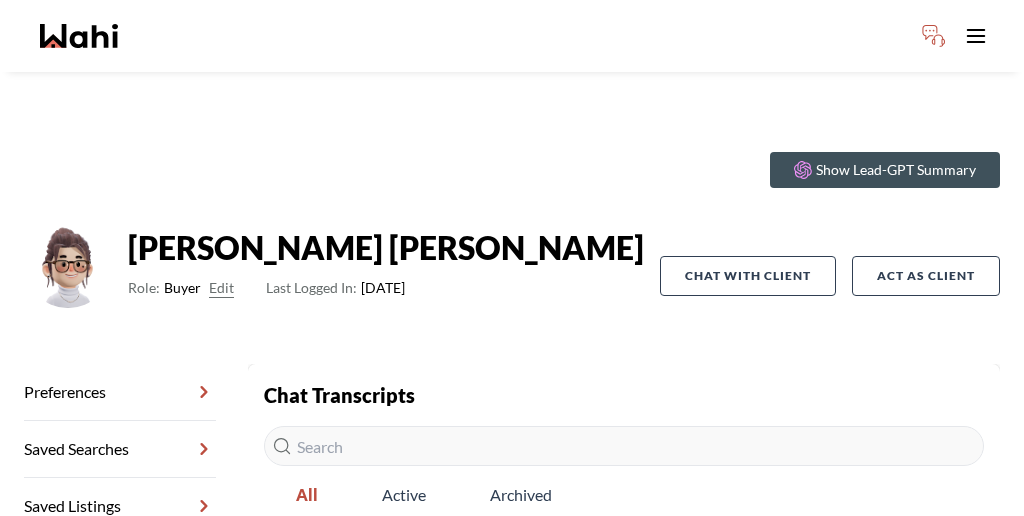 click on "[PERSON_NAME] :  No need for a call!" at bounding box center [442, 578] 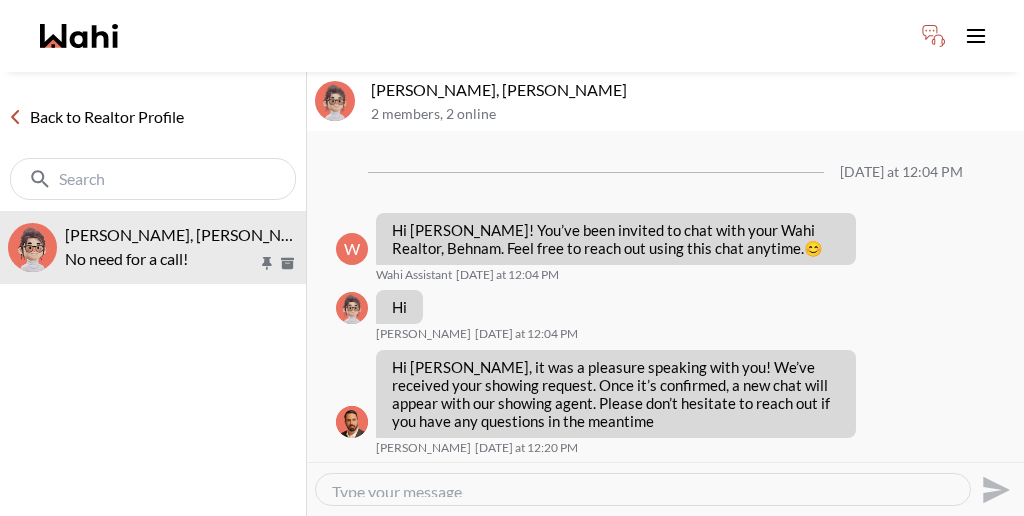 scroll, scrollTop: 30, scrollLeft: 0, axis: vertical 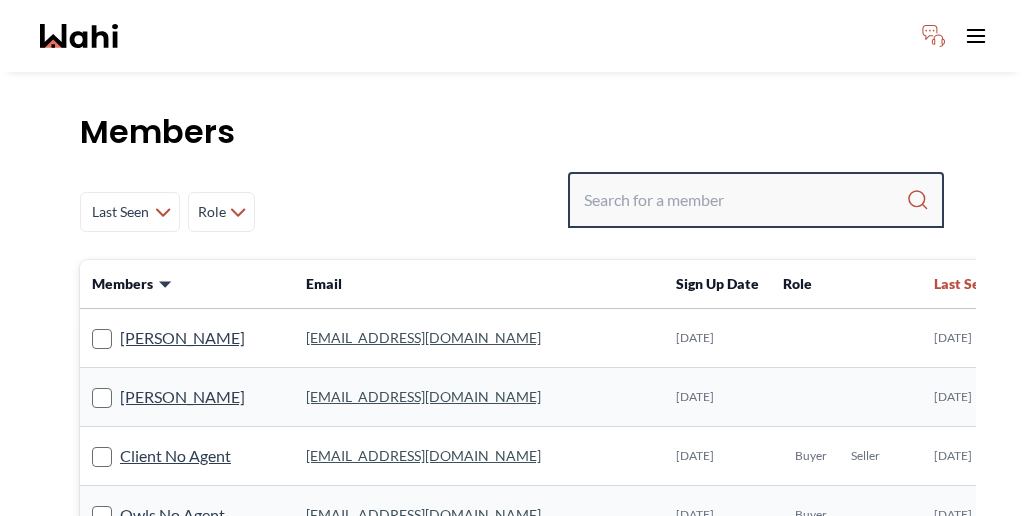 click at bounding box center (745, 200) 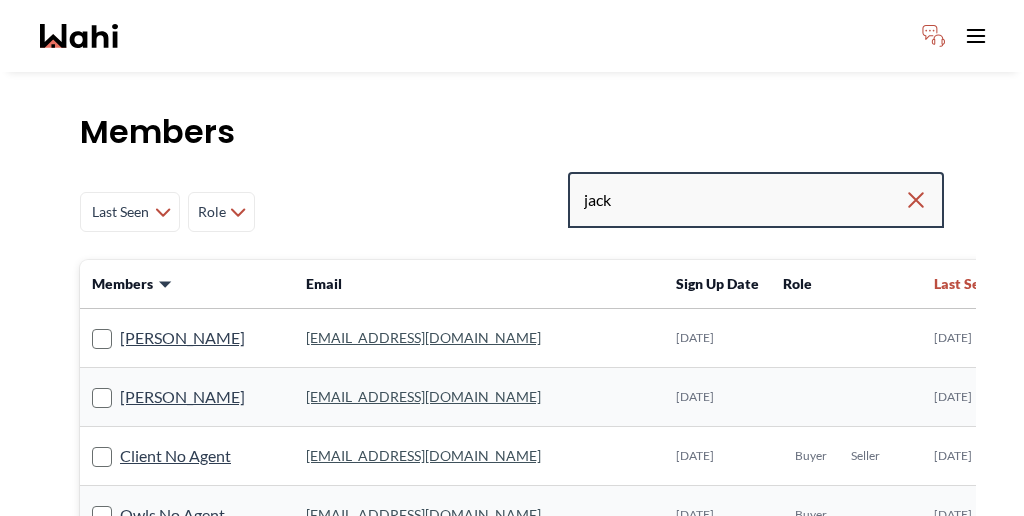 type on "jack" 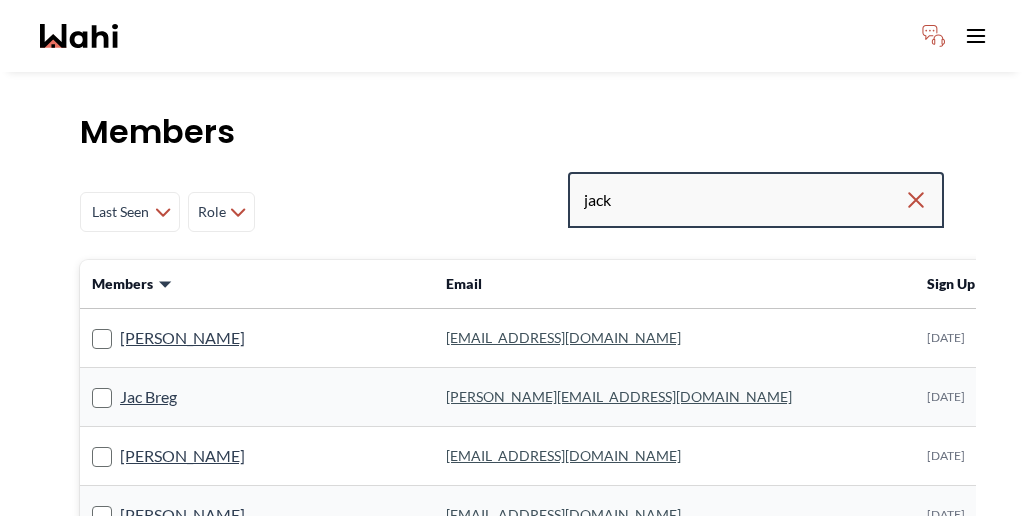 click on "jack" at bounding box center (744, 200) 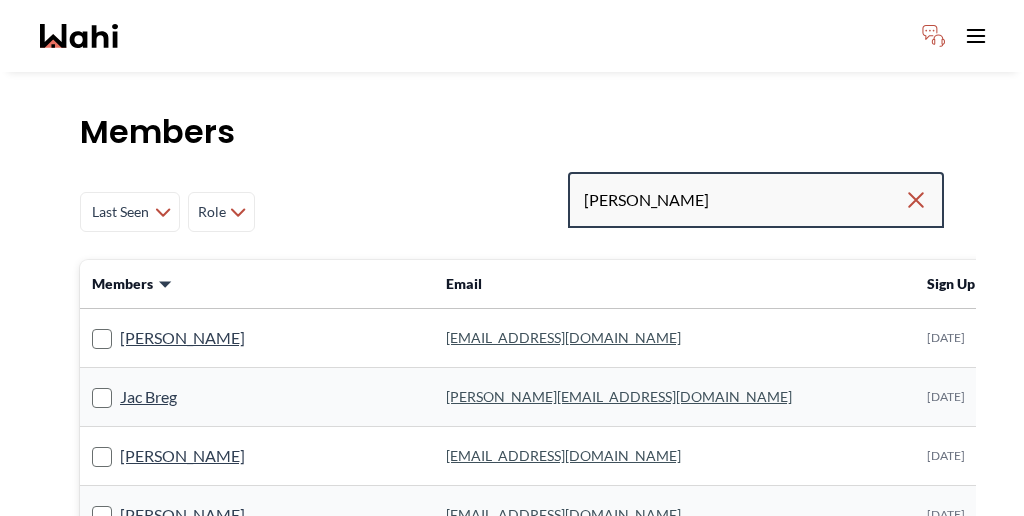 type on "[PERSON_NAME]" 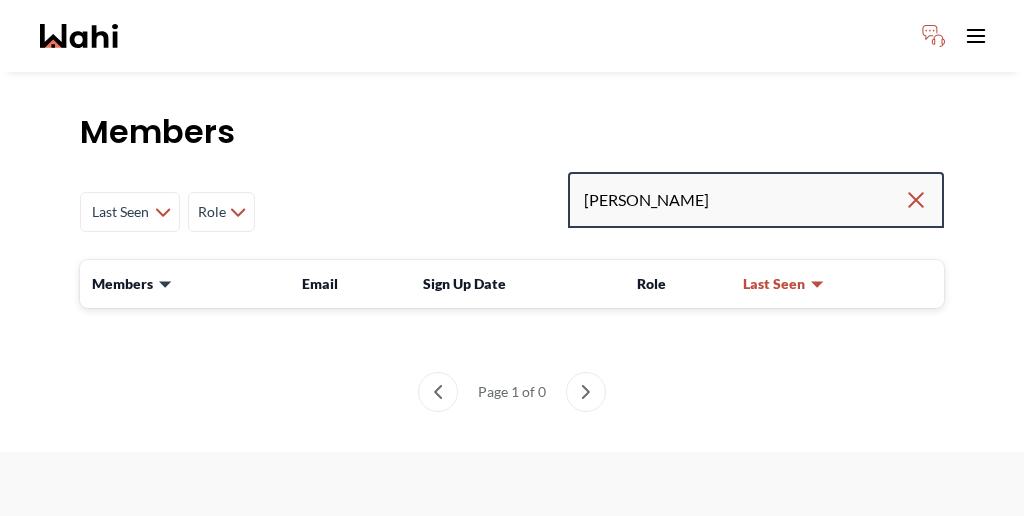 click on "jack b" at bounding box center [744, 200] 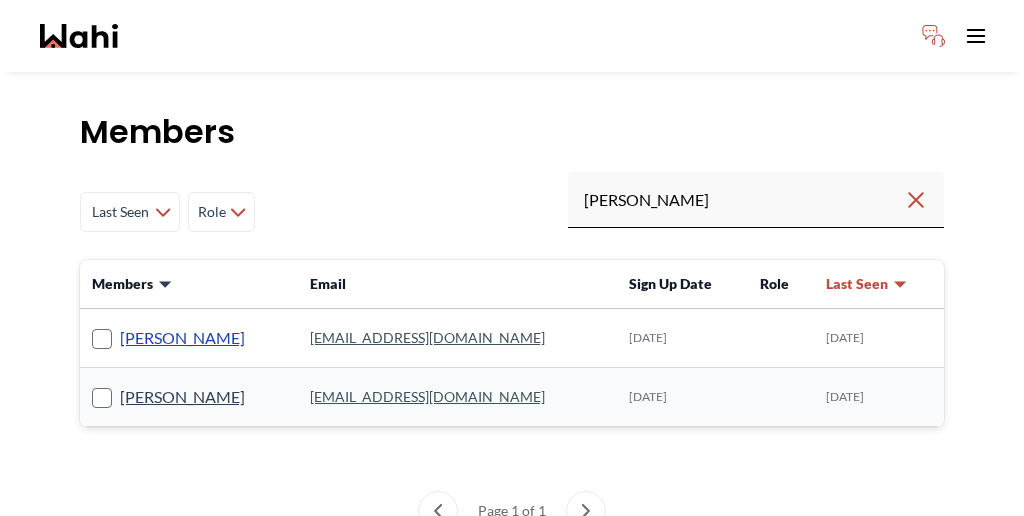 click on "Jack Black" at bounding box center (182, 338) 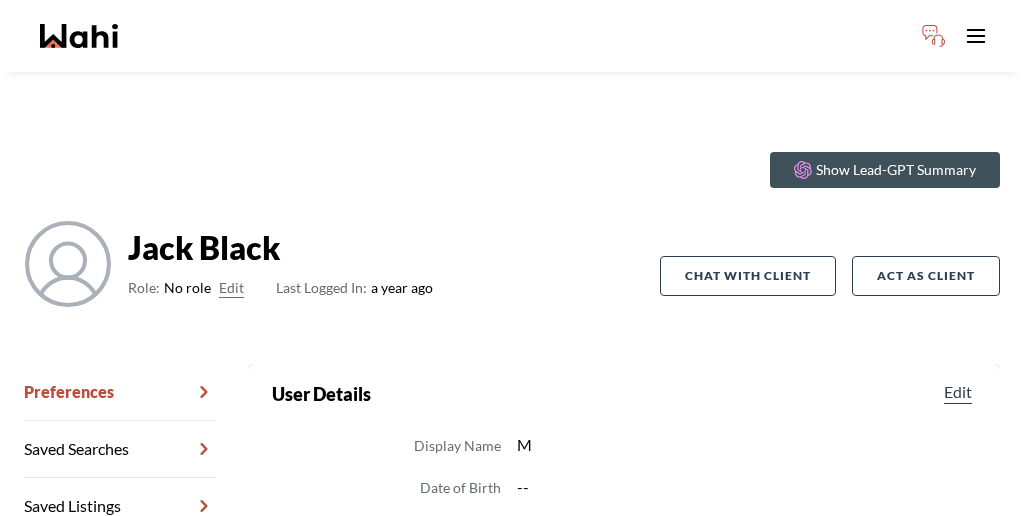 click on "Chat Transcripts" at bounding box center (120, 563) 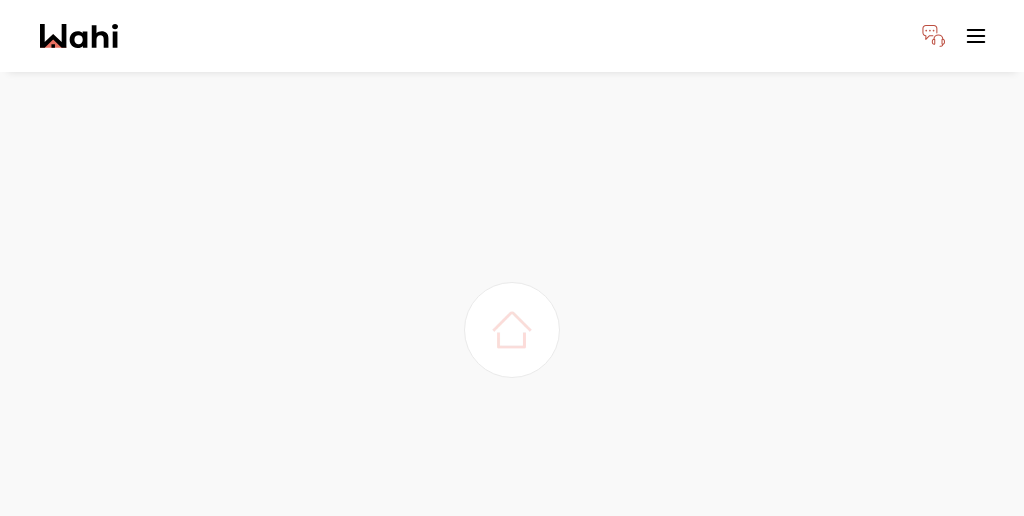scroll, scrollTop: 0, scrollLeft: 0, axis: both 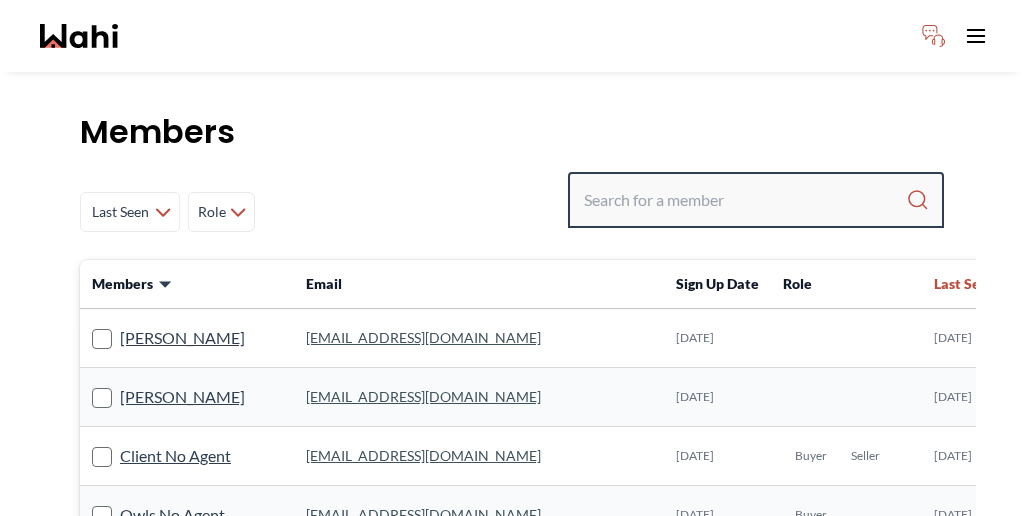 click at bounding box center [745, 200] 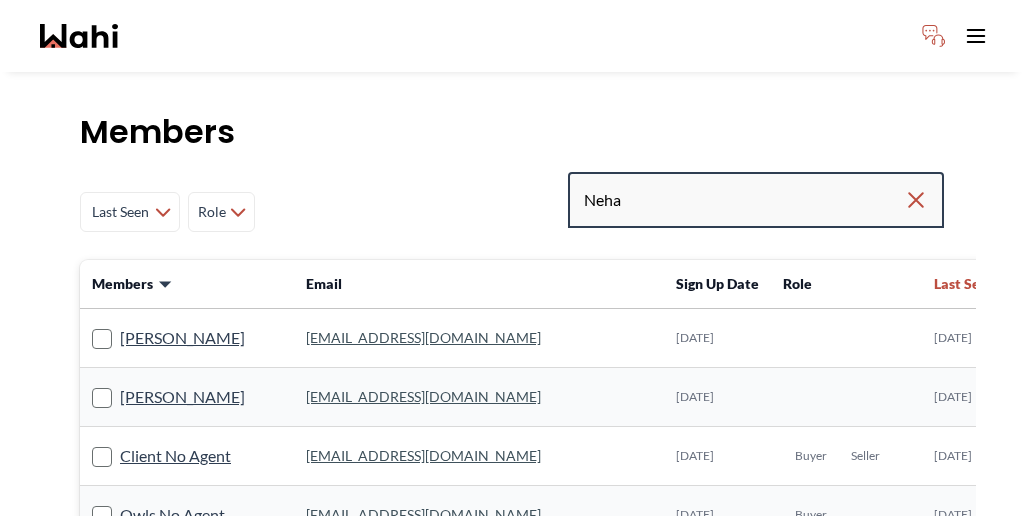 type on "Neha" 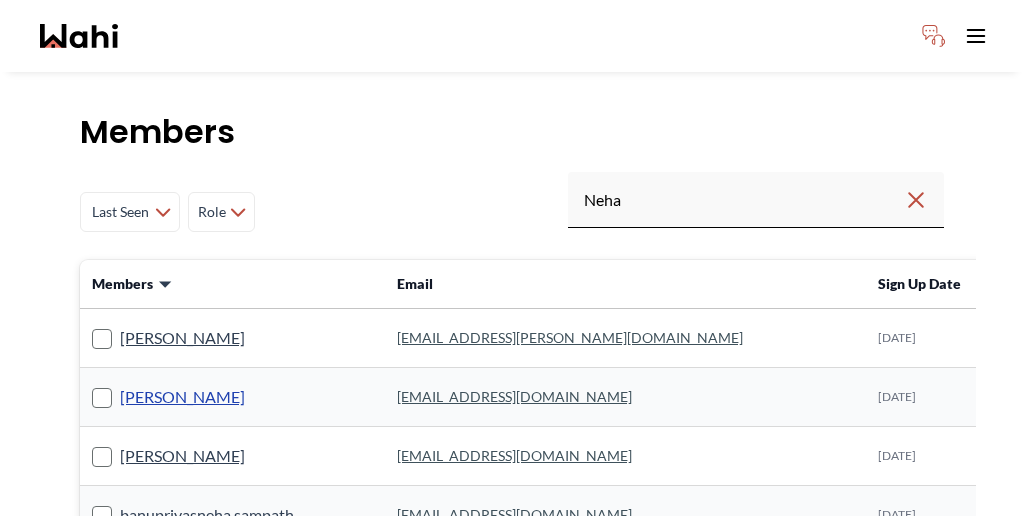 click on "Neha Sharma" at bounding box center [182, 397] 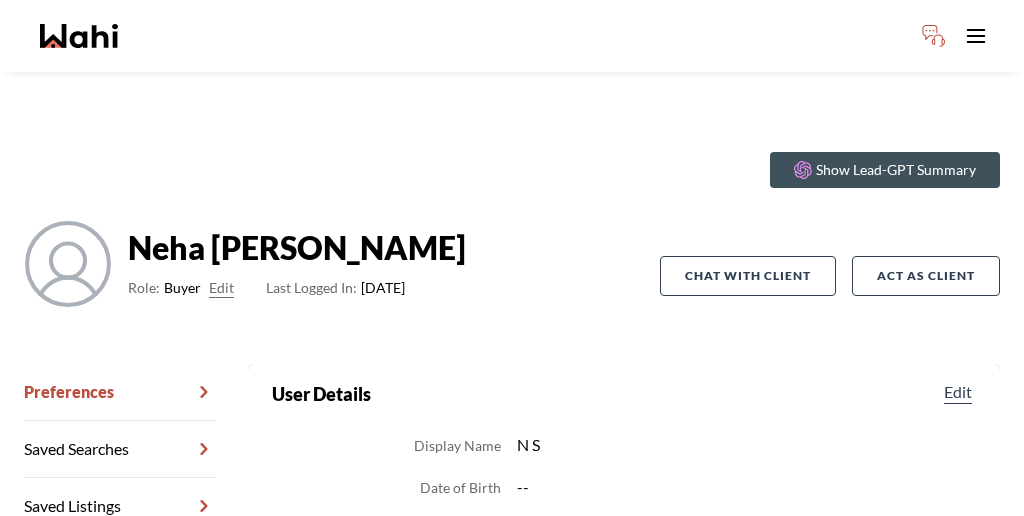 click on "Chat Transcripts" at bounding box center (120, 563) 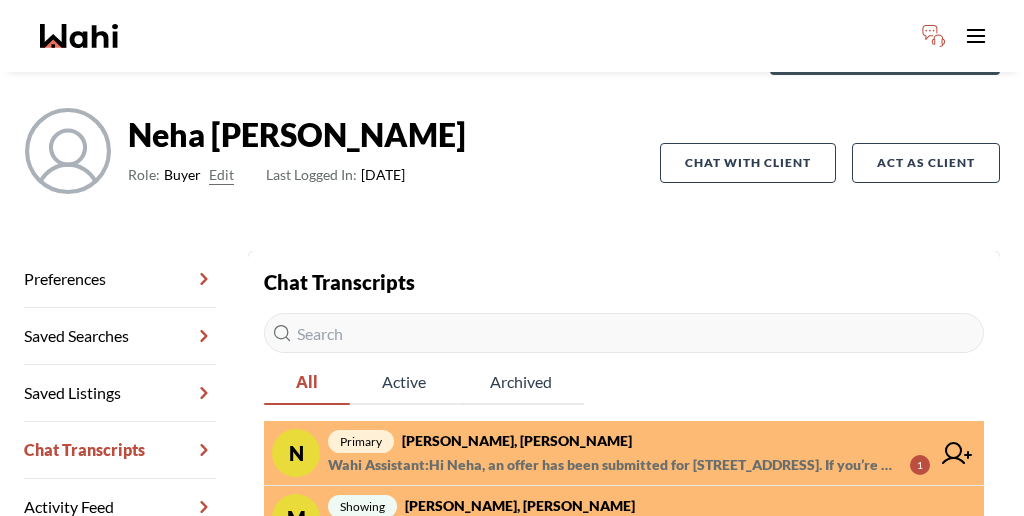 scroll, scrollTop: 135, scrollLeft: 0, axis: vertical 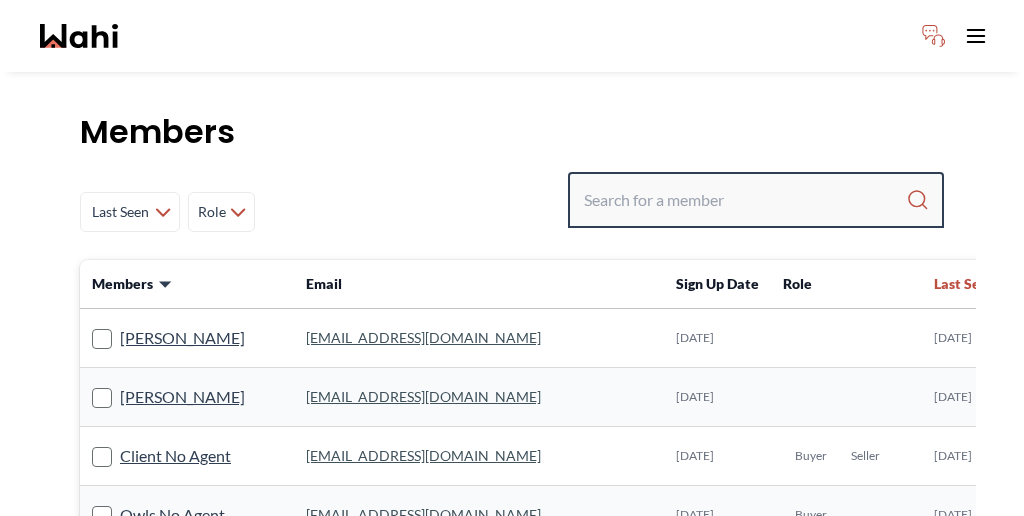 click at bounding box center [745, 200] 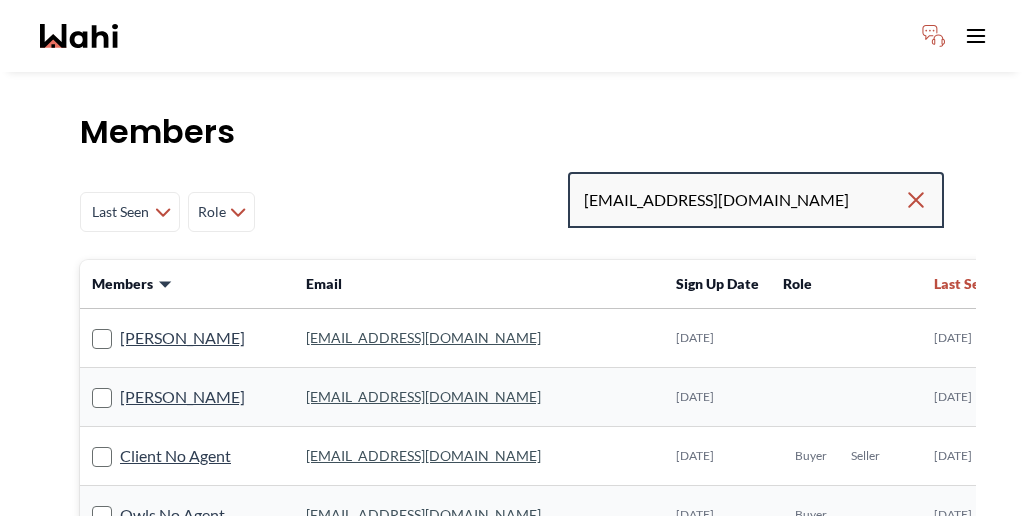 type on "[EMAIL_ADDRESS][DOMAIN_NAME]" 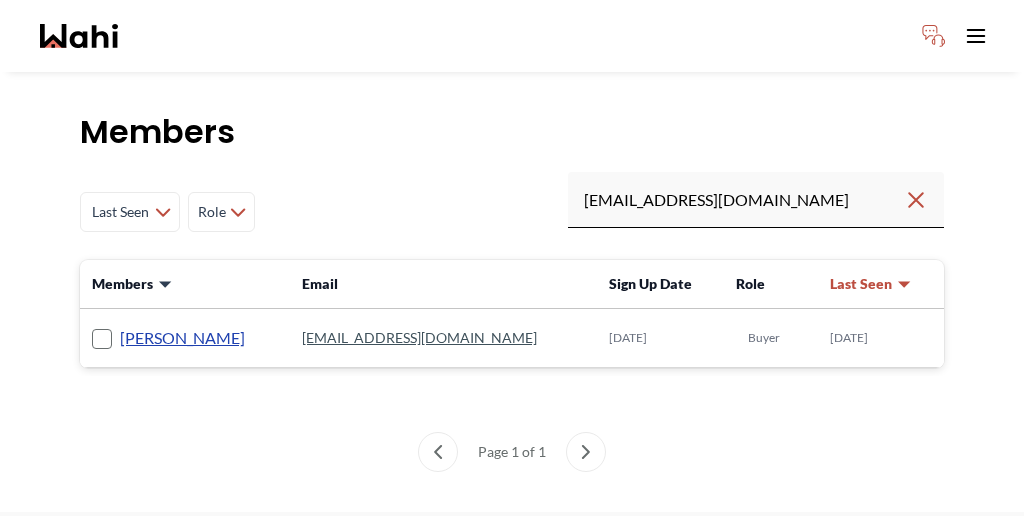 click on "[PERSON_NAME]" at bounding box center (182, 338) 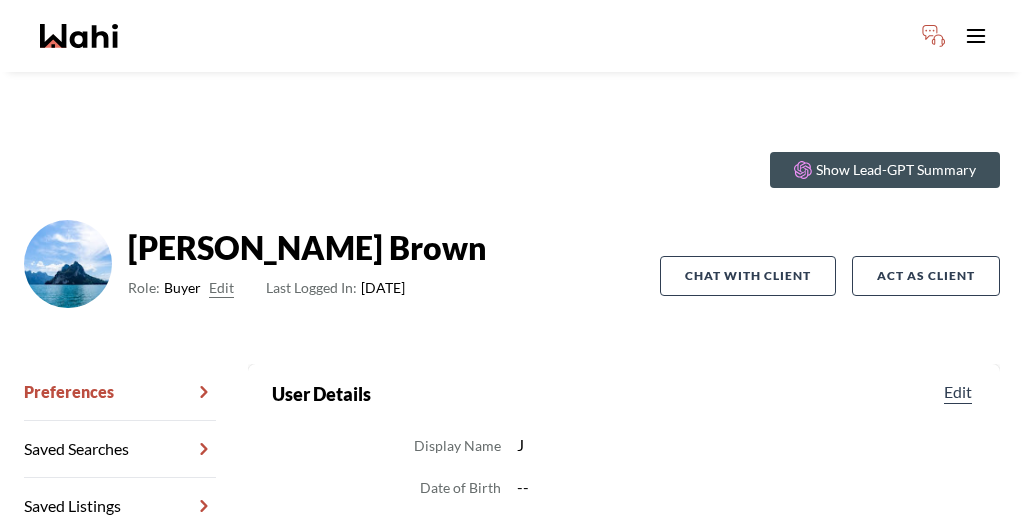 click on "Chat Transcripts" at bounding box center (120, 563) 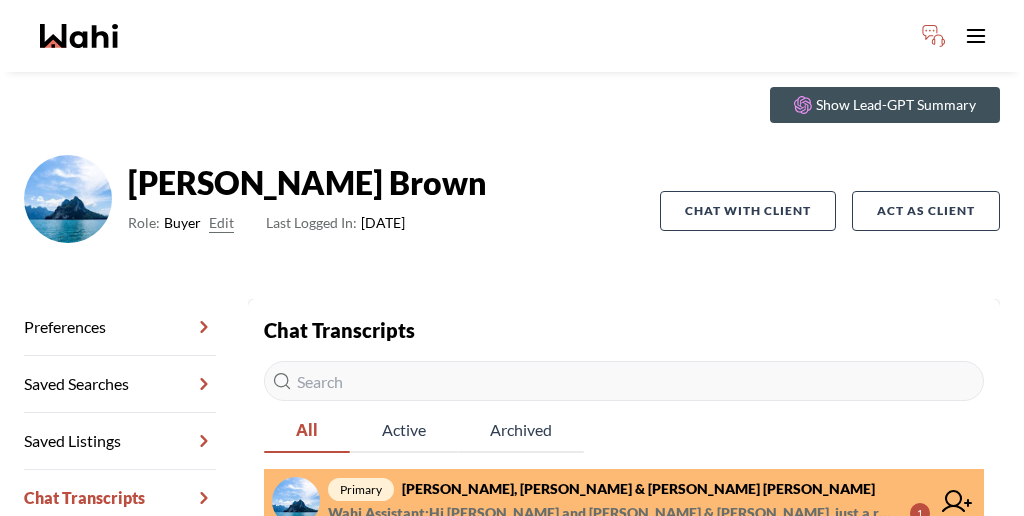 scroll, scrollTop: 66, scrollLeft: 0, axis: vertical 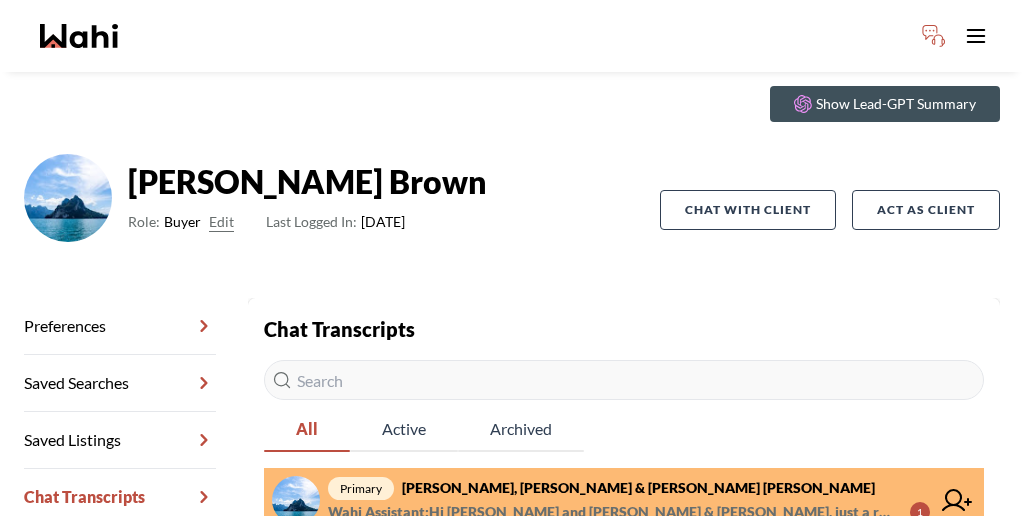 click on "Jason Brown :  Thank you!" at bounding box center (648, 577) 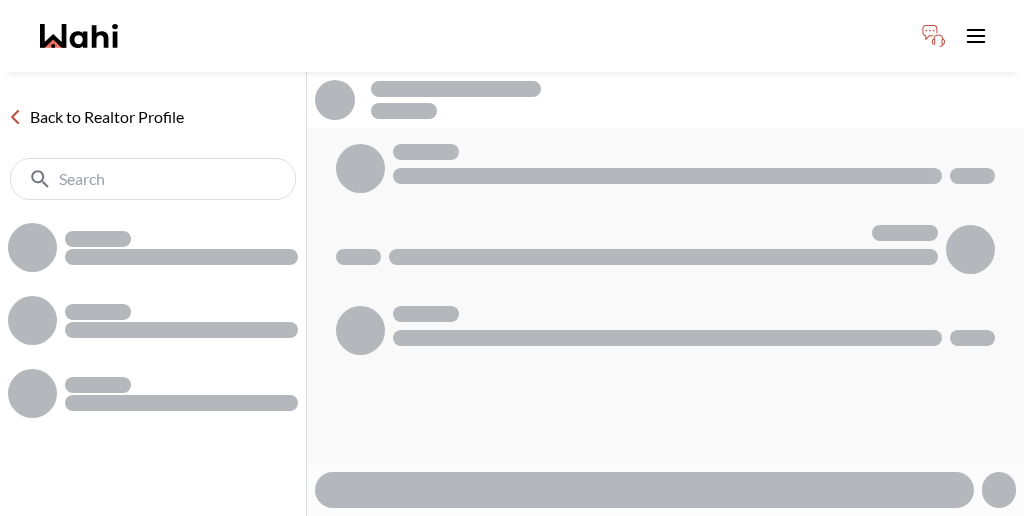 scroll, scrollTop: 0, scrollLeft: 0, axis: both 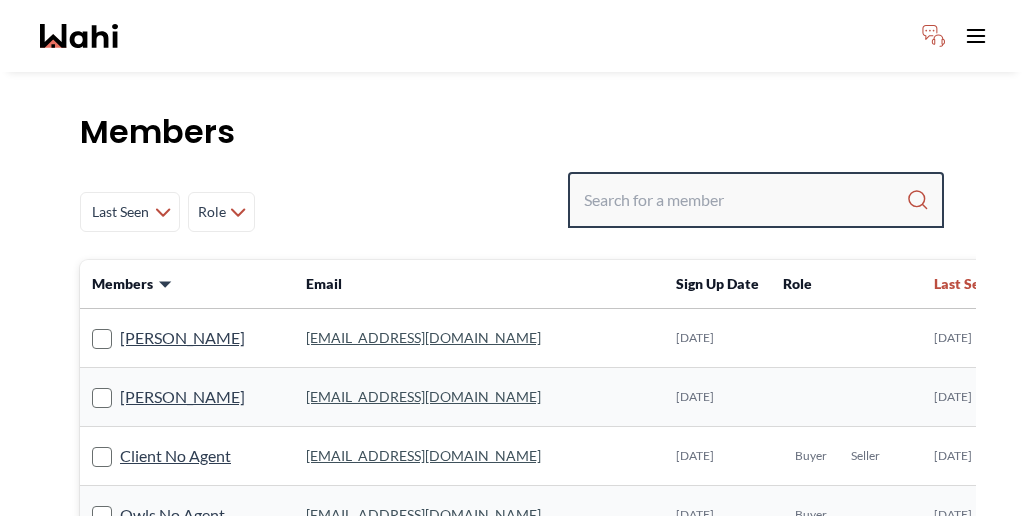 click at bounding box center [745, 200] 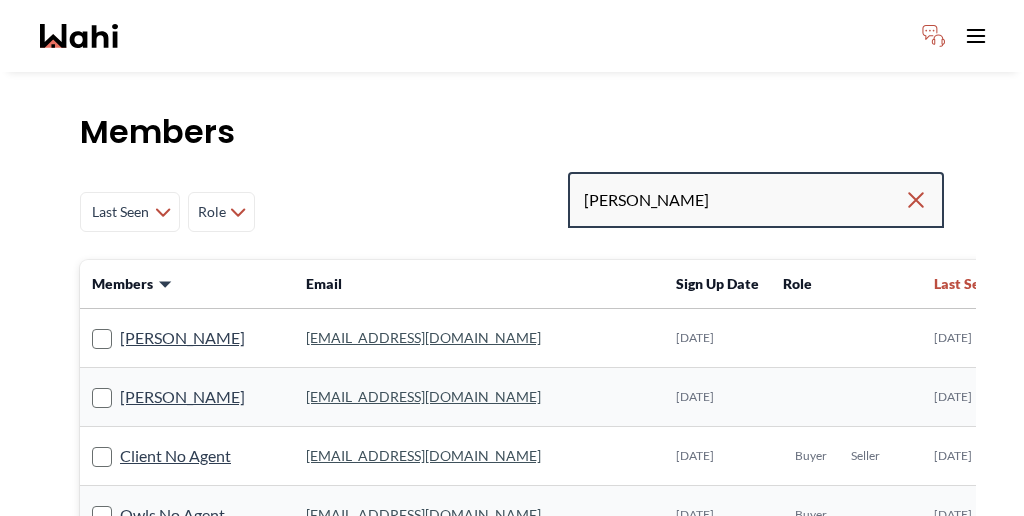 type on "Rita Kukendran" 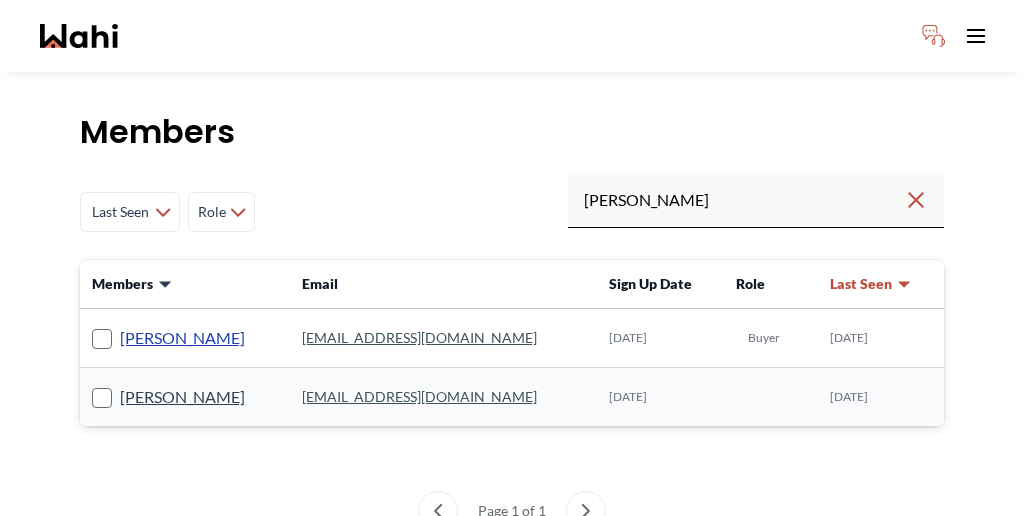 click on "Rita Kukendran" at bounding box center [182, 338] 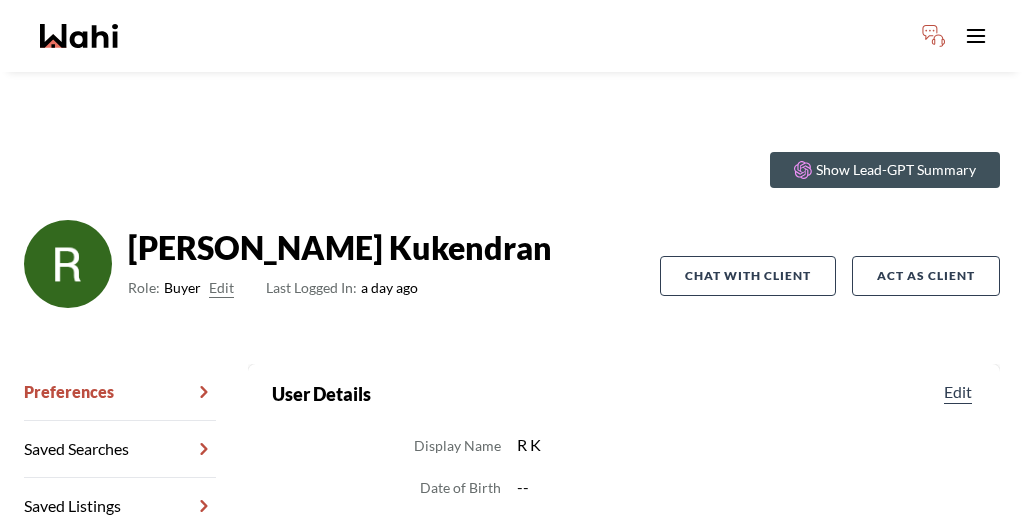 click on "Chat Transcripts" at bounding box center (120, 563) 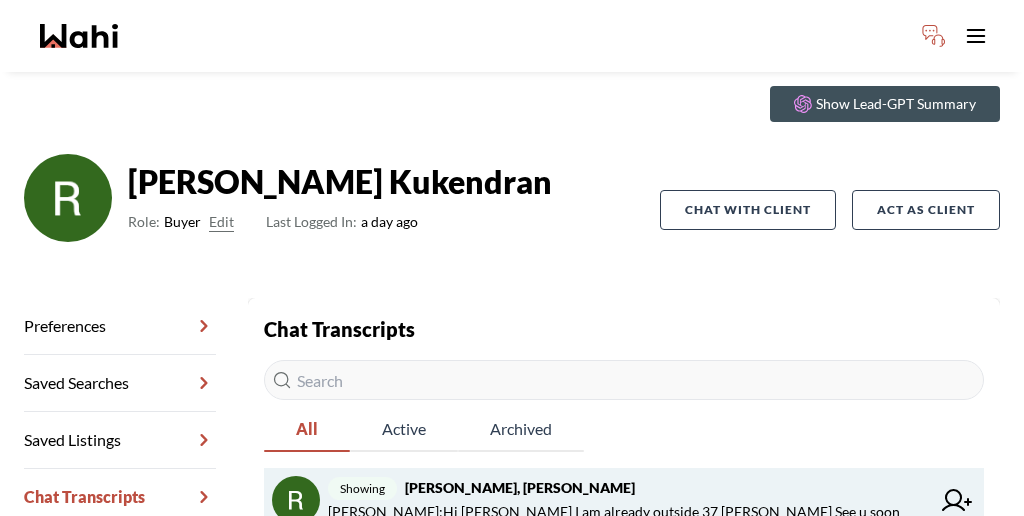click on "Rita Kukendran, Duane, Behnam" at bounding box center (520, 487) 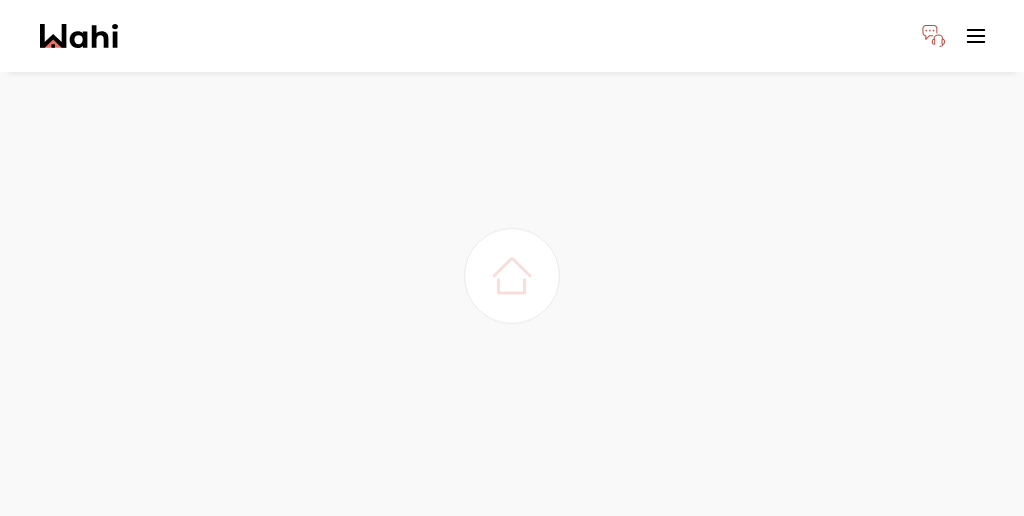 scroll, scrollTop: 0, scrollLeft: 0, axis: both 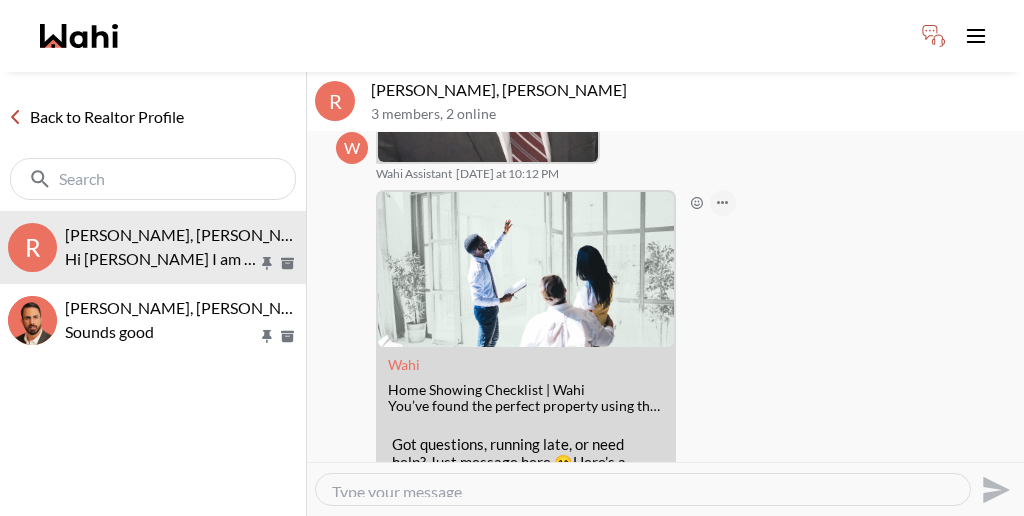 click at bounding box center [723, 203] 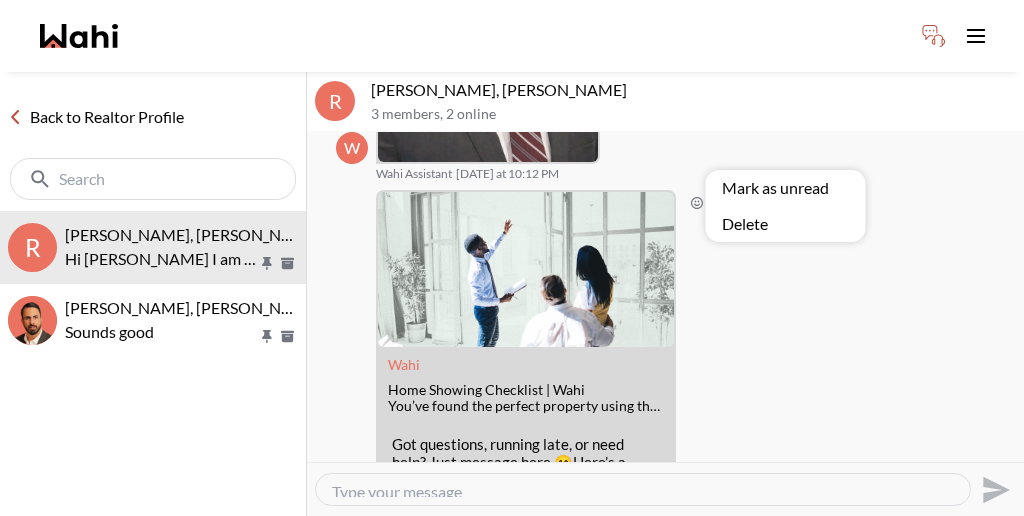 click on "Mark as unread Delete" at bounding box center [665, 297] 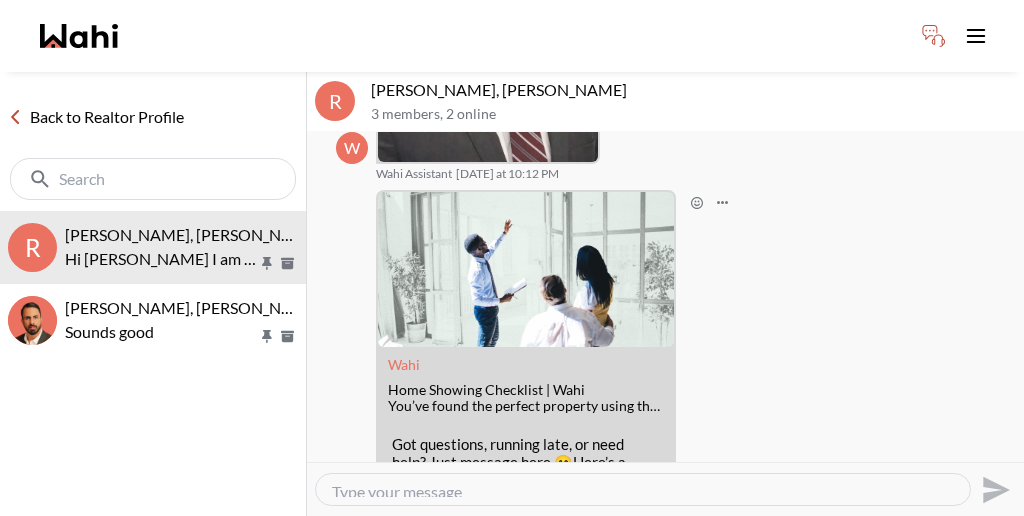 drag, startPoint x: 553, startPoint y: 392, endPoint x: 380, endPoint y: 375, distance: 173.83325 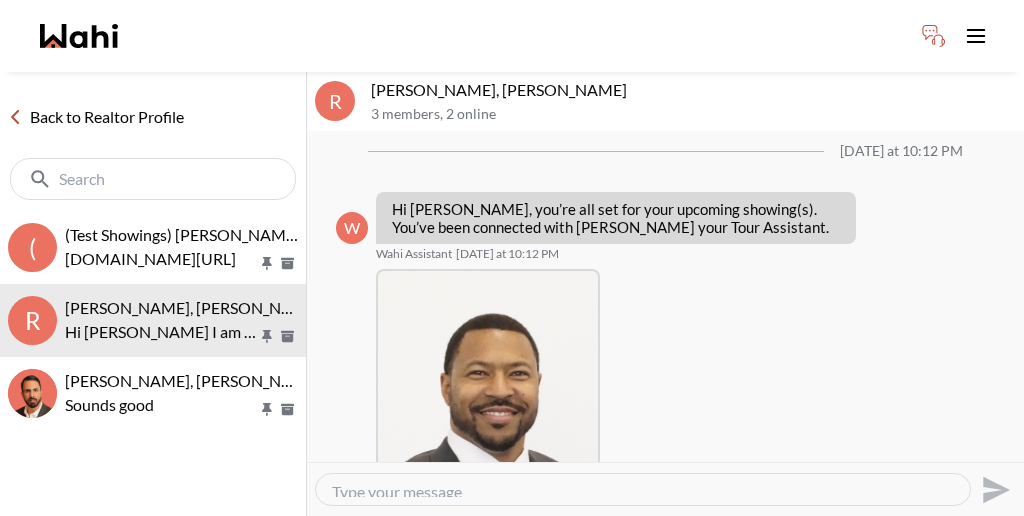 scroll, scrollTop: 14, scrollLeft: 0, axis: vertical 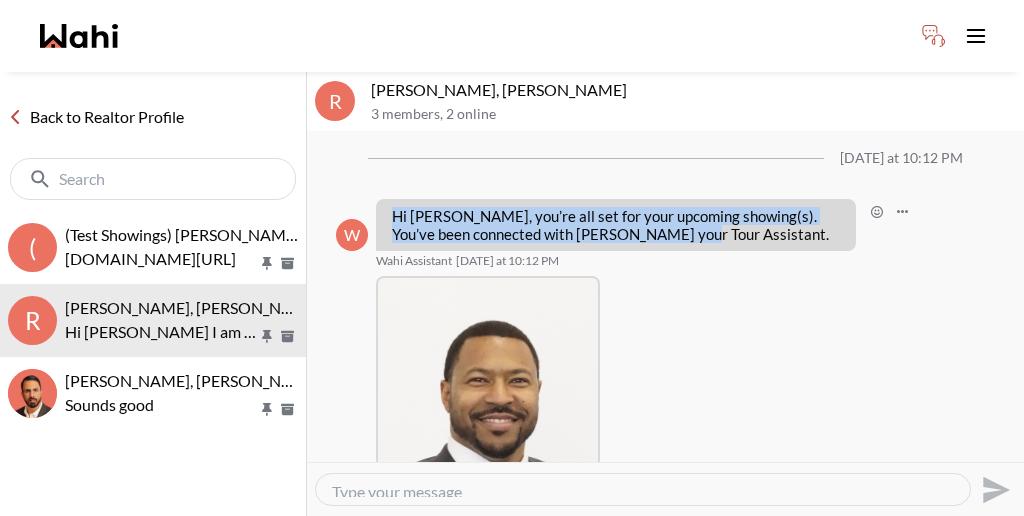 drag, startPoint x: 462, startPoint y: 181, endPoint x: 376, endPoint y: 165, distance: 87.47571 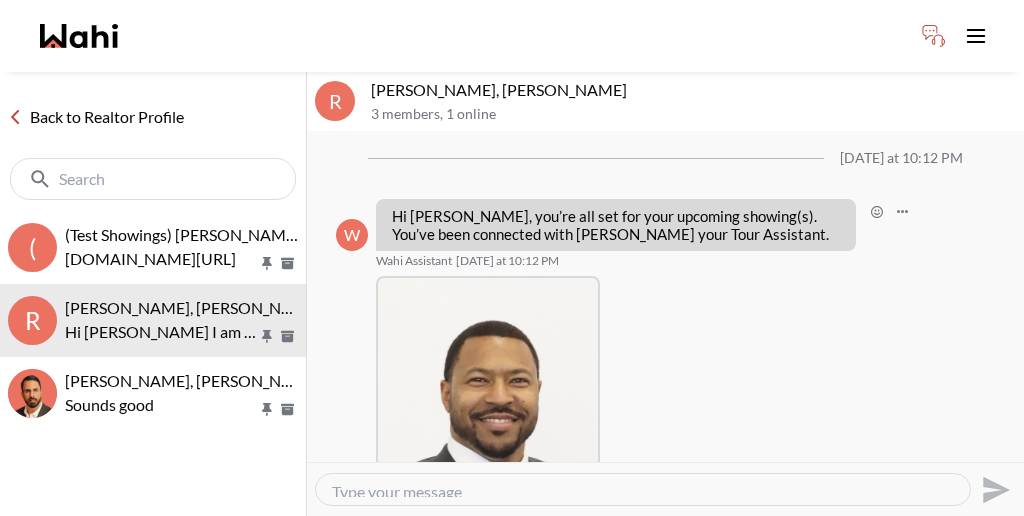 click on "Hi [PERSON_NAME], you’re all set for your upcoming showing(s). You’ve been connected with [PERSON_NAME] your Tour Assistant." at bounding box center (616, 225) 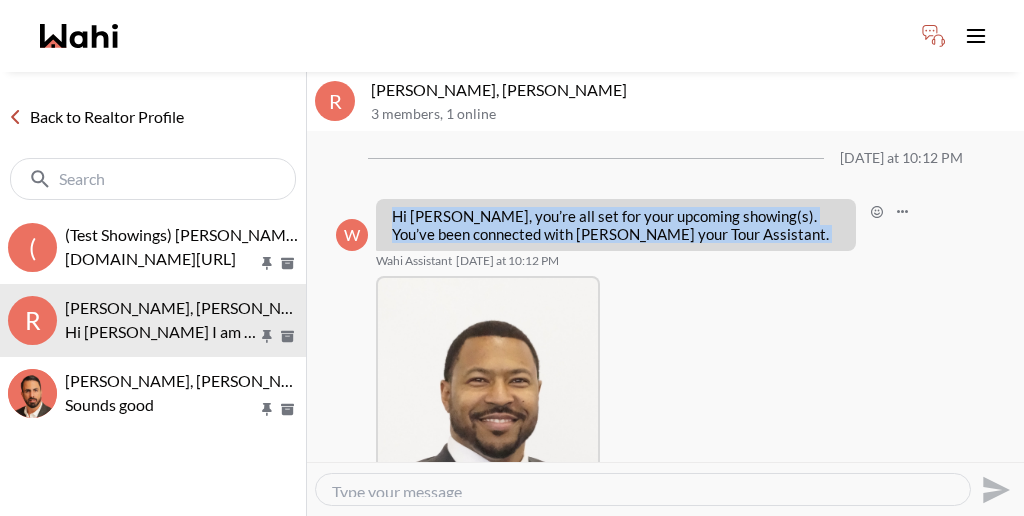 drag, startPoint x: 467, startPoint y: 178, endPoint x: 380, endPoint y: 154, distance: 90.24966 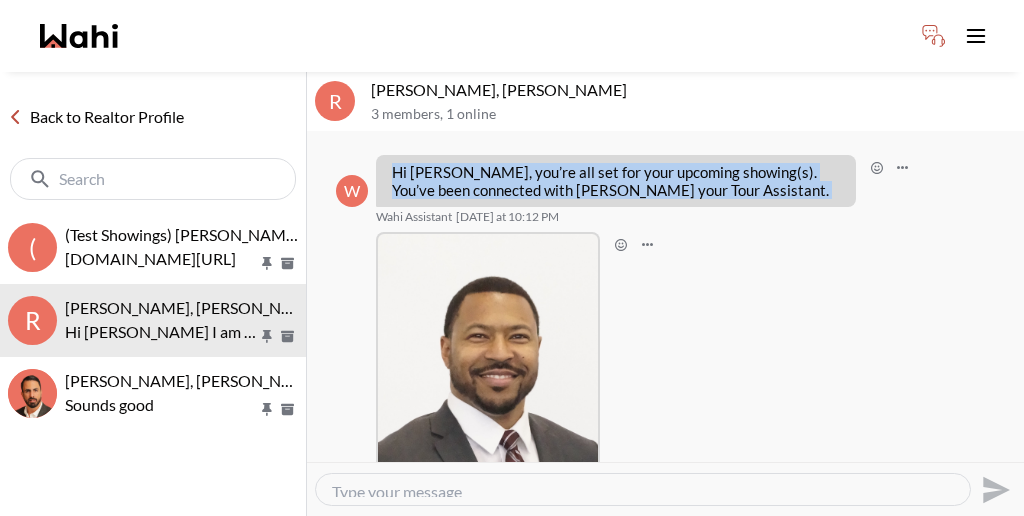scroll, scrollTop: 68, scrollLeft: 0, axis: vertical 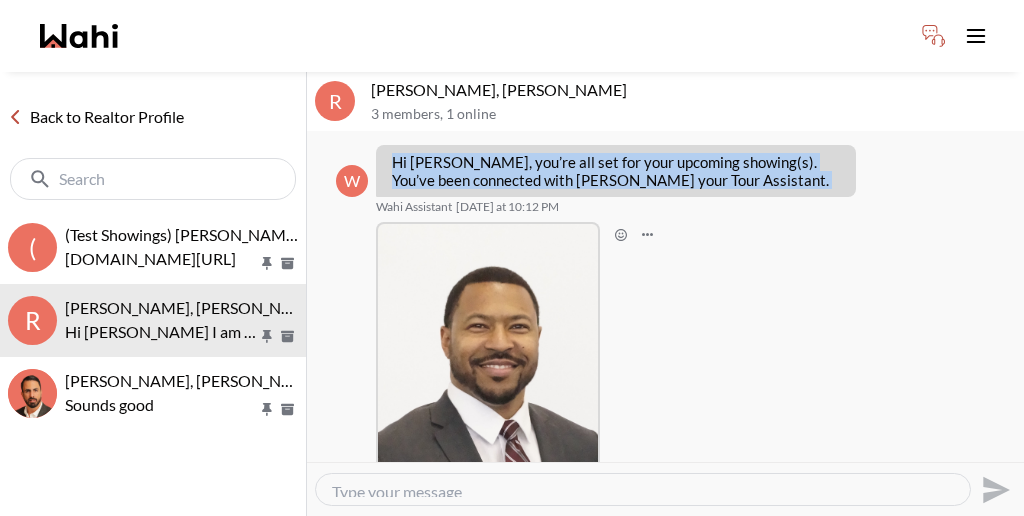 click at bounding box center (488, 372) 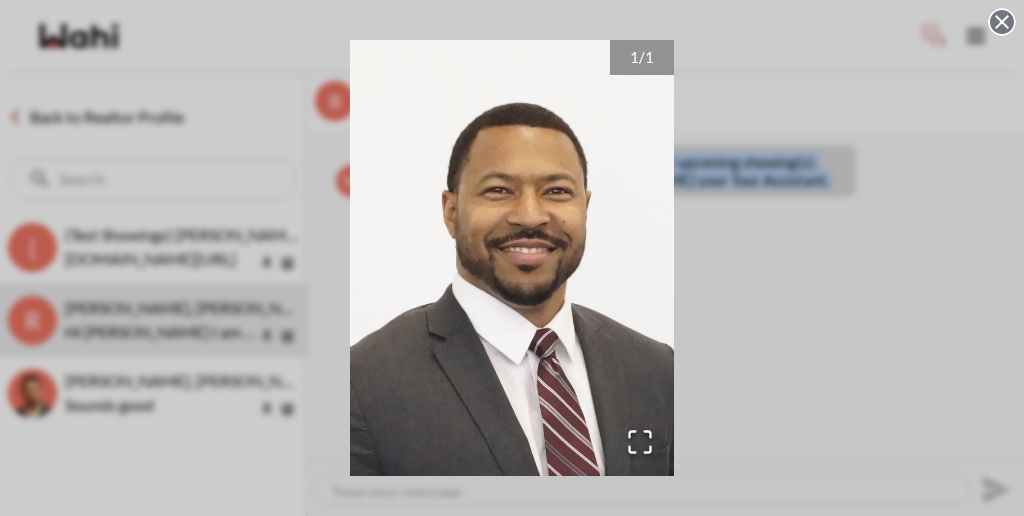 click on "1  /  1" at bounding box center [512, 258] 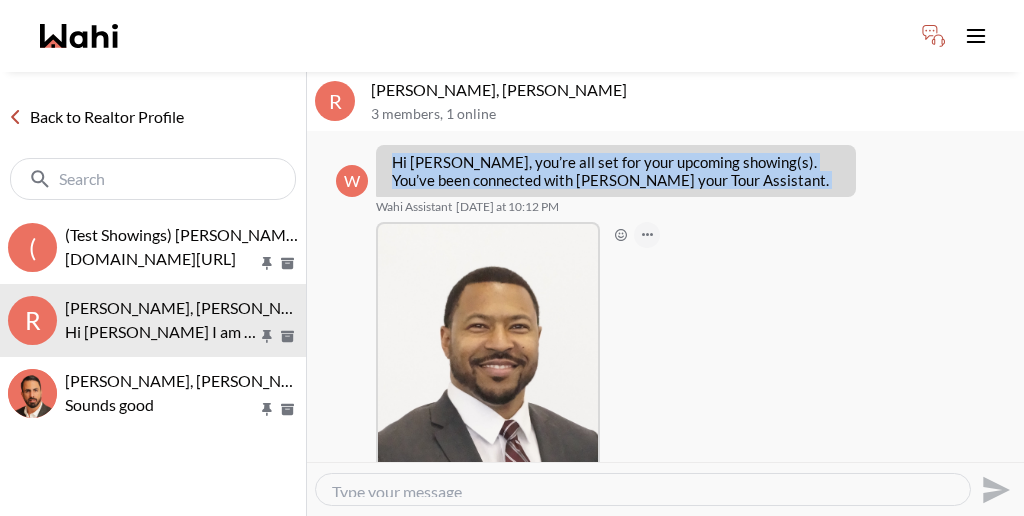 click 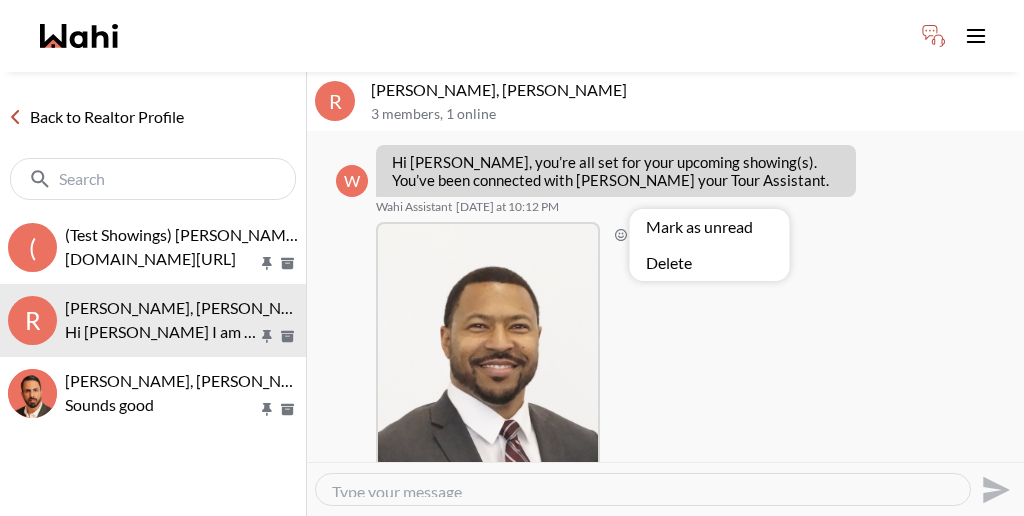 click on "Mark as unread Delete" at bounding box center (665, 297) 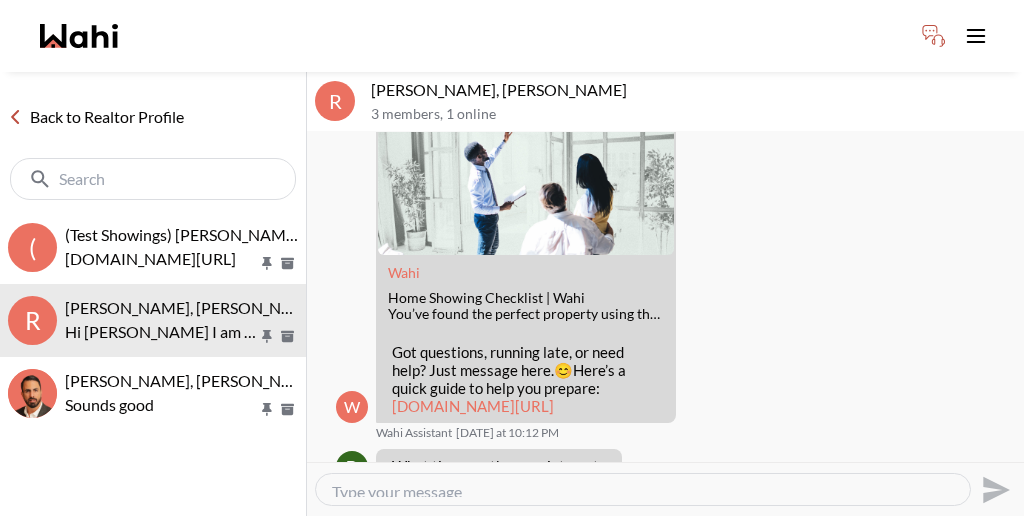 scroll, scrollTop: 530, scrollLeft: 0, axis: vertical 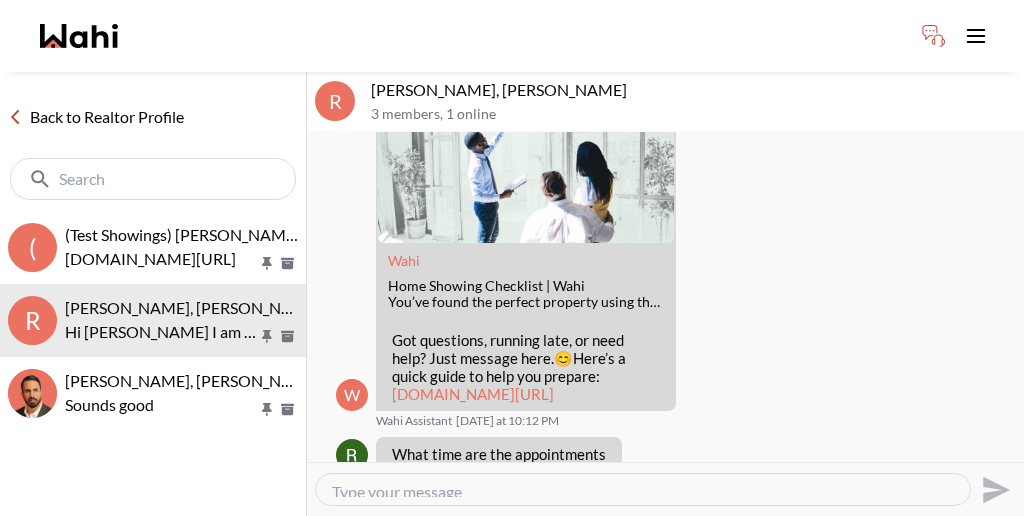drag, startPoint x: 559, startPoint y: 289, endPoint x: 380, endPoint y: 273, distance: 179.71365 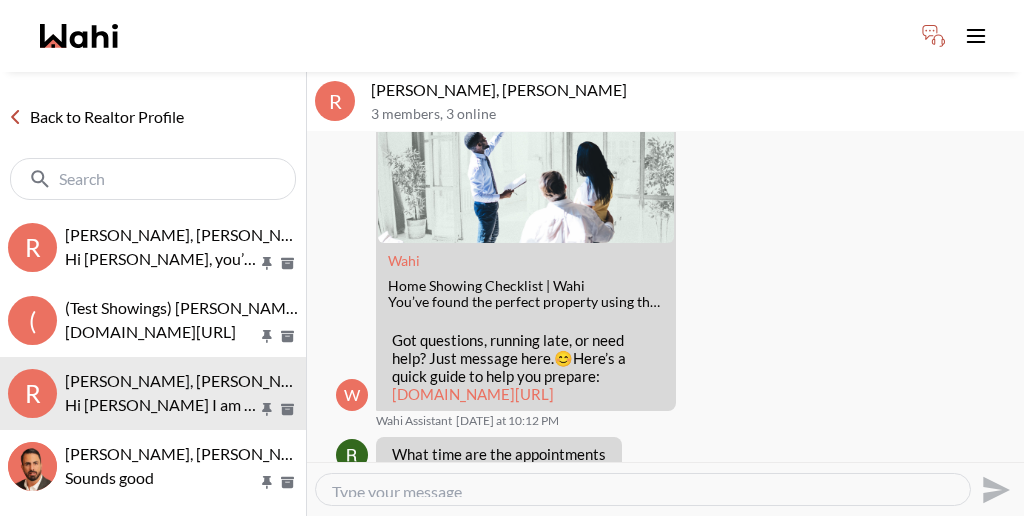 click on "[DOMAIN_NAME][URL]" at bounding box center [473, 394] 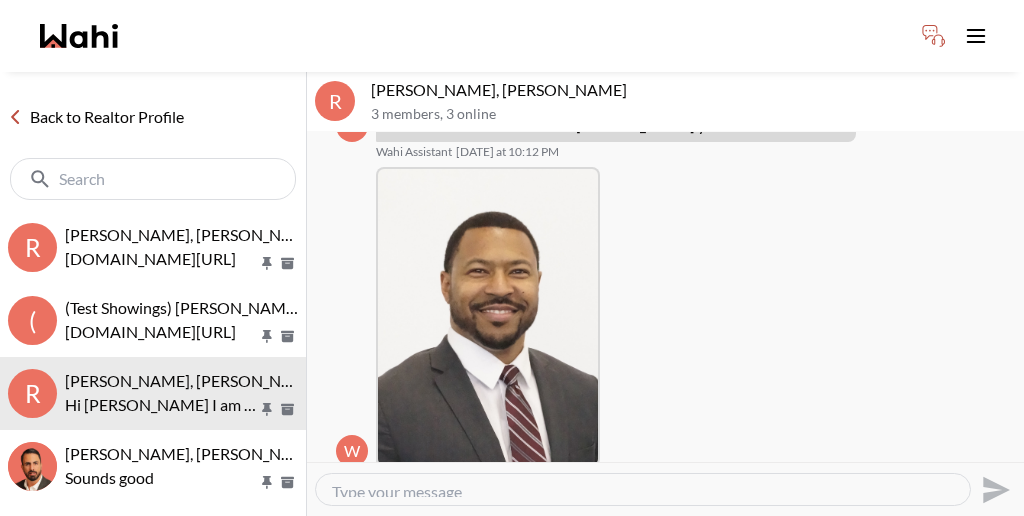 scroll, scrollTop: 0, scrollLeft: 0, axis: both 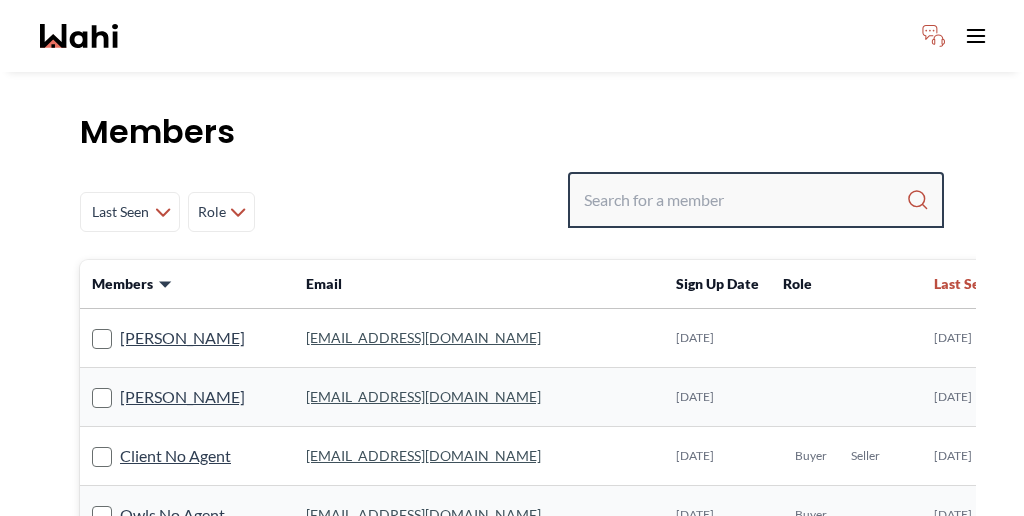 click at bounding box center [745, 200] 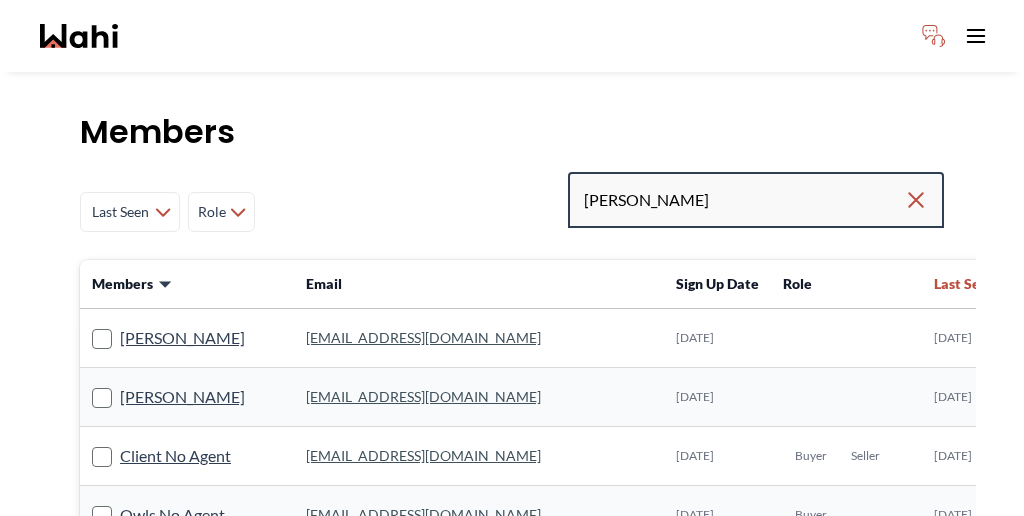type on "[PERSON_NAME]" 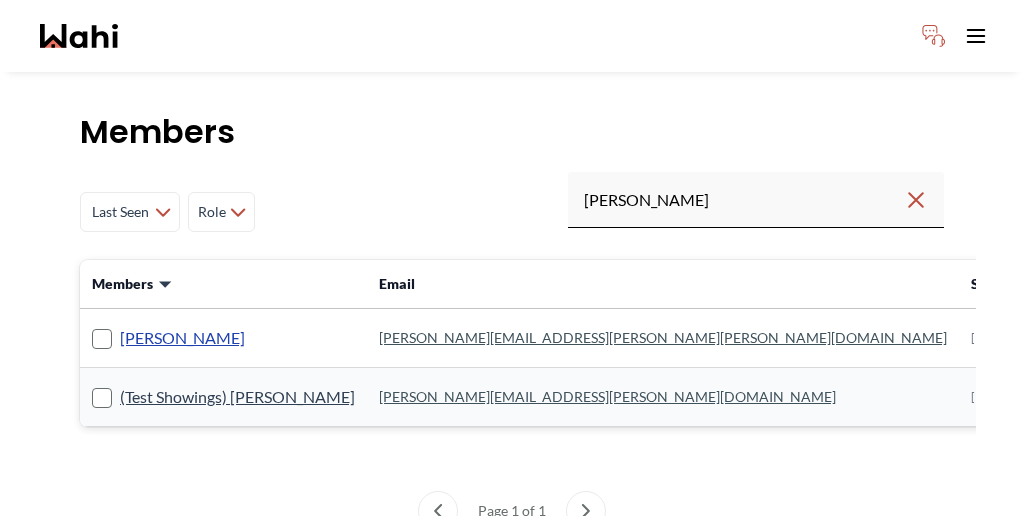 click on "[PERSON_NAME]" at bounding box center (182, 338) 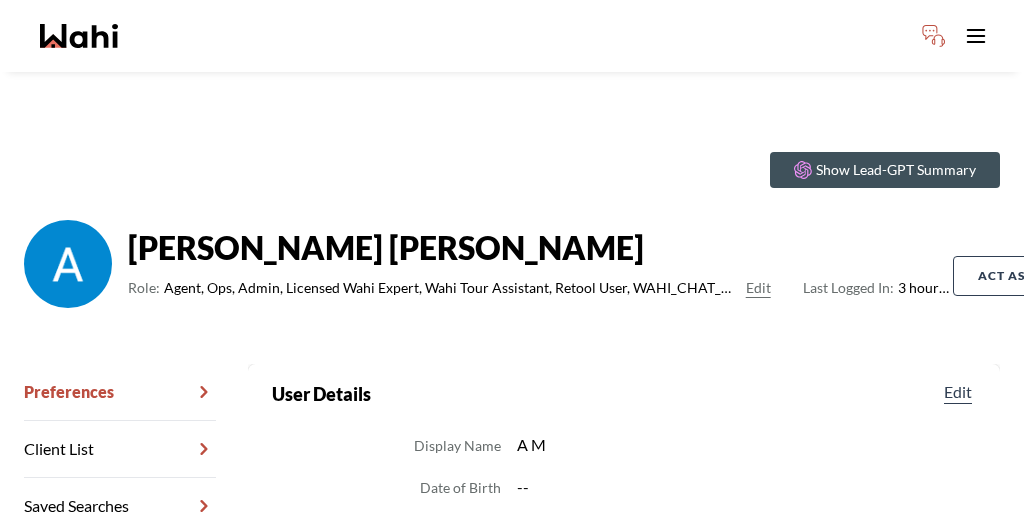 click on "Chat Transcripts" at bounding box center [120, 620] 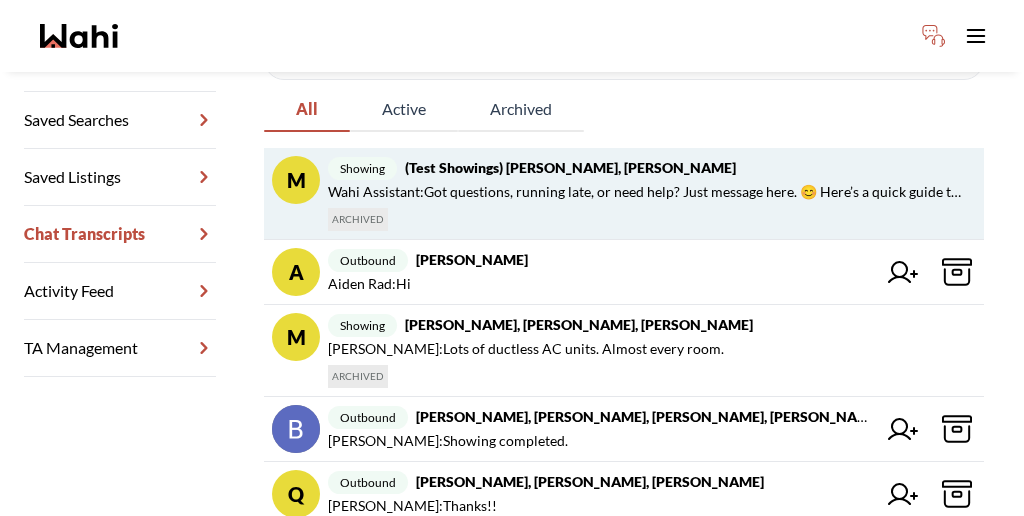 scroll, scrollTop: 0, scrollLeft: 0, axis: both 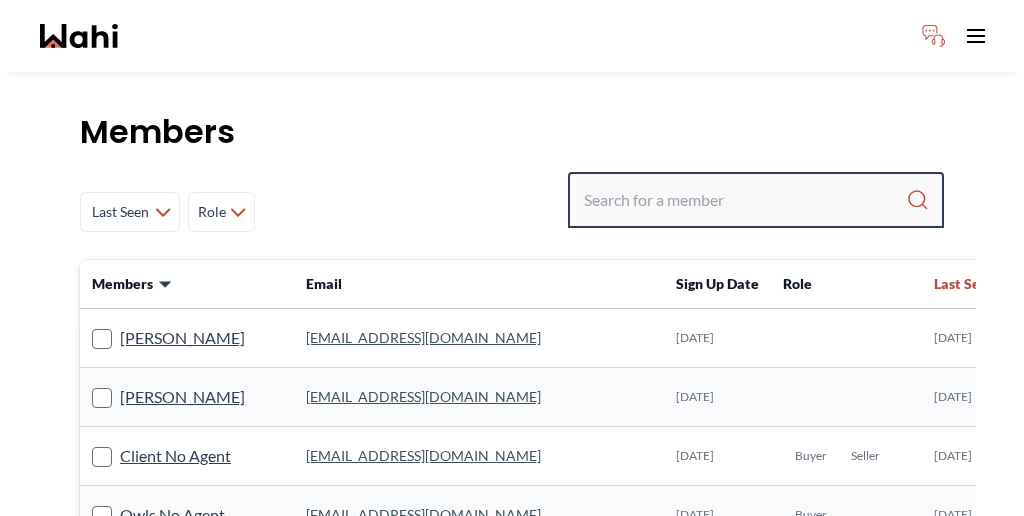 click at bounding box center [745, 200] 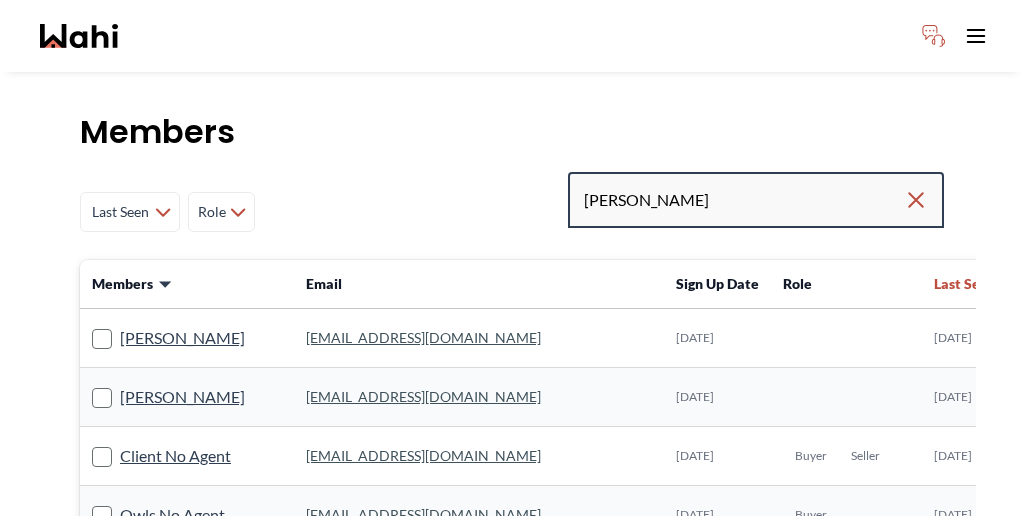 type on "alicia malette" 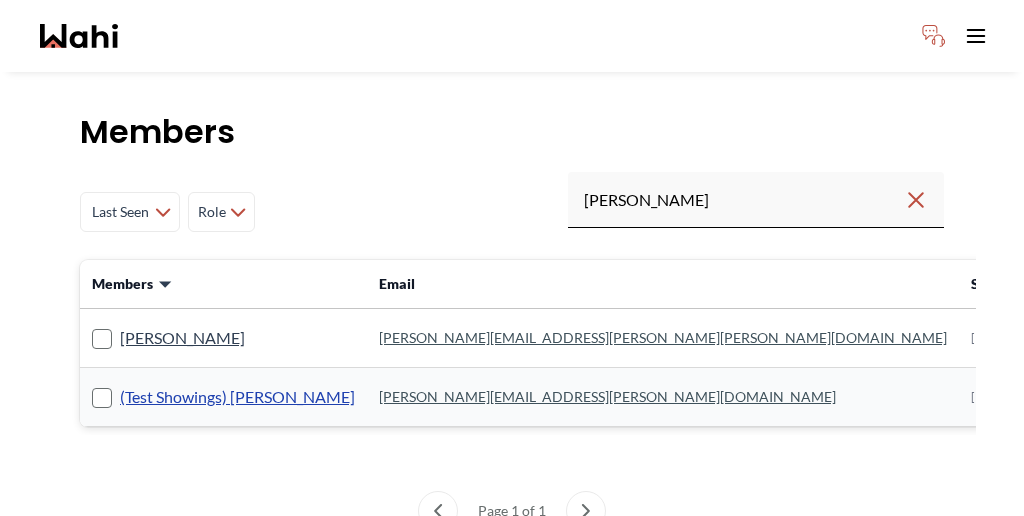 click on "(Test Showings) Alicia Malette" at bounding box center [237, 397] 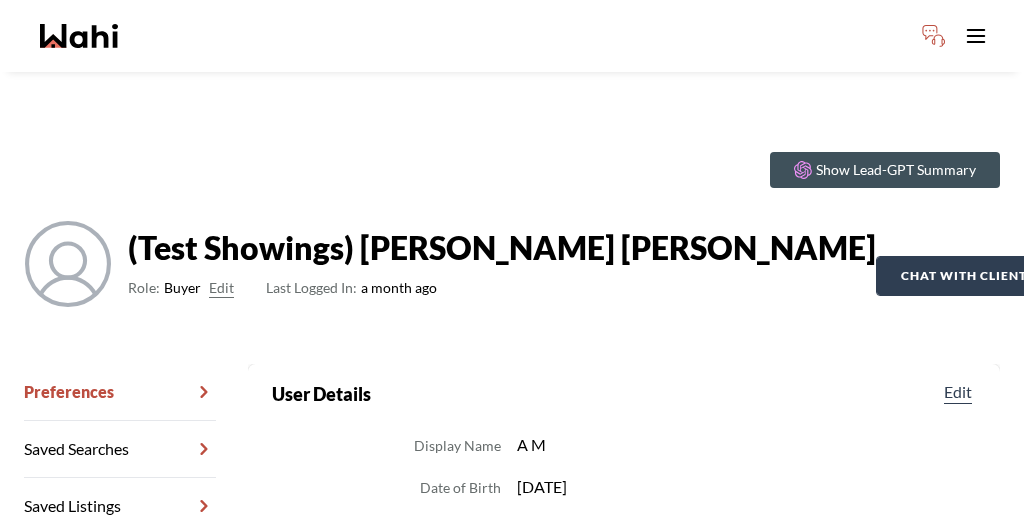 click on "Chat with client" at bounding box center [964, 276] 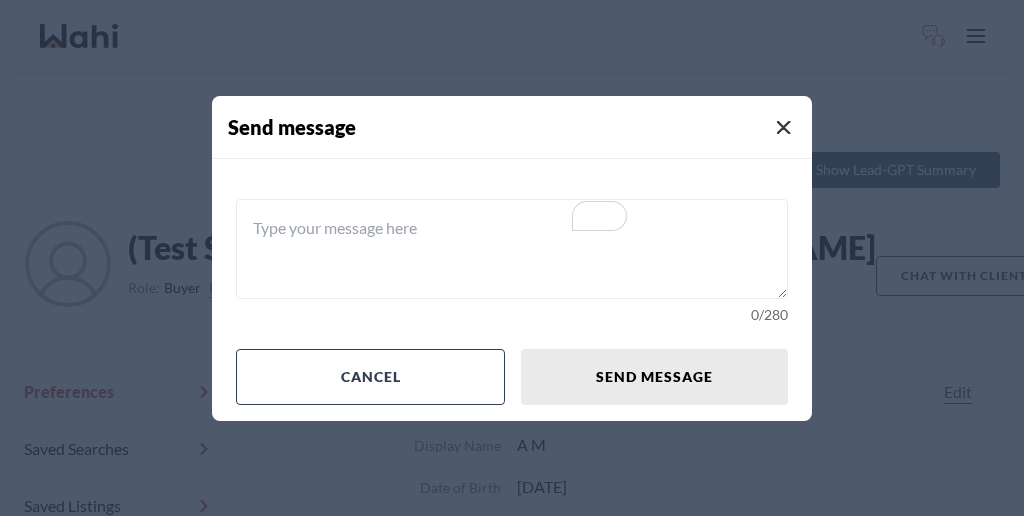 click at bounding box center (512, 249) 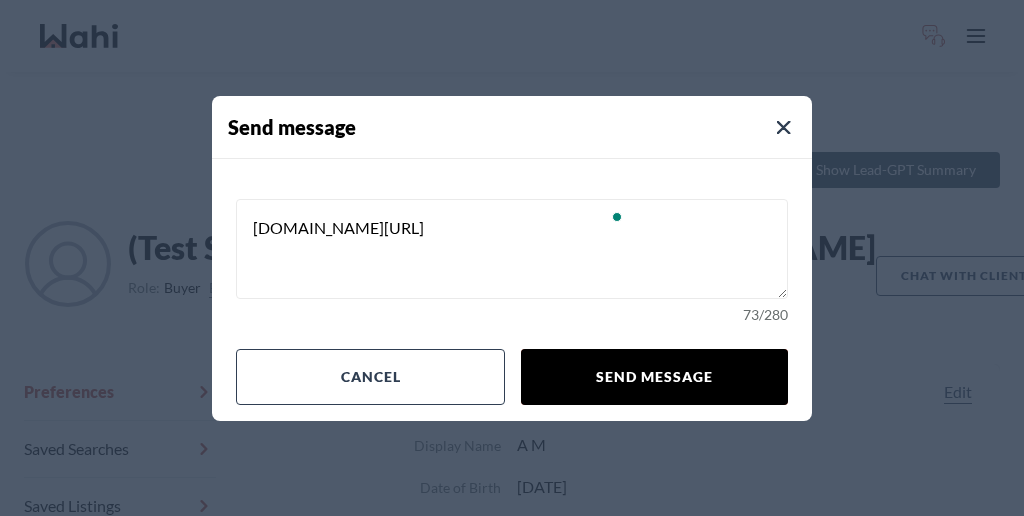 type on "[DOMAIN_NAME][URL]" 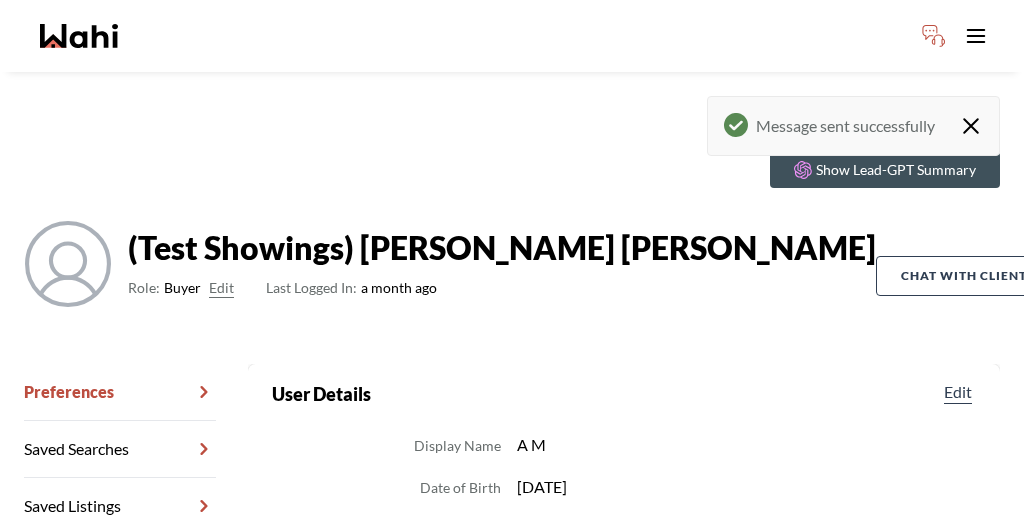 click on "Chat Transcripts" at bounding box center [120, 563] 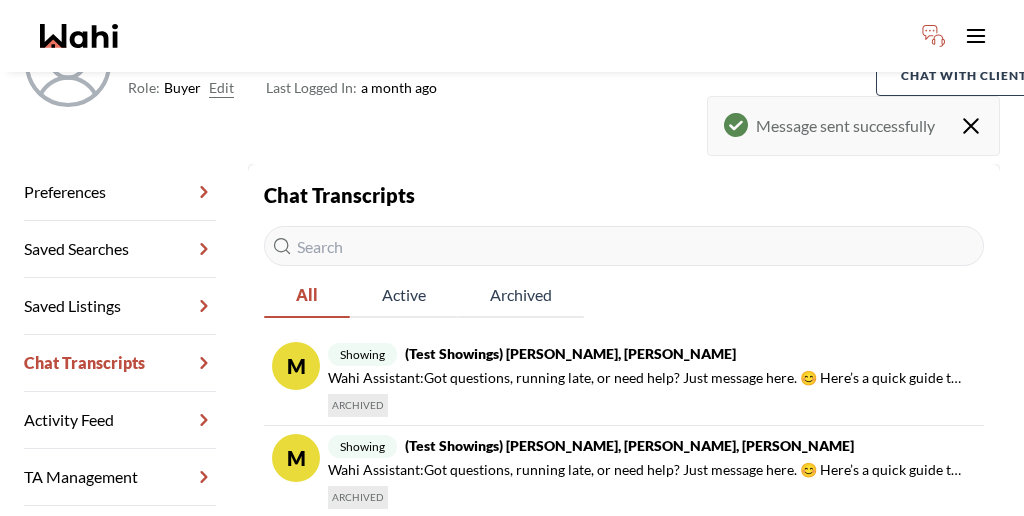 scroll, scrollTop: 201, scrollLeft: 0, axis: vertical 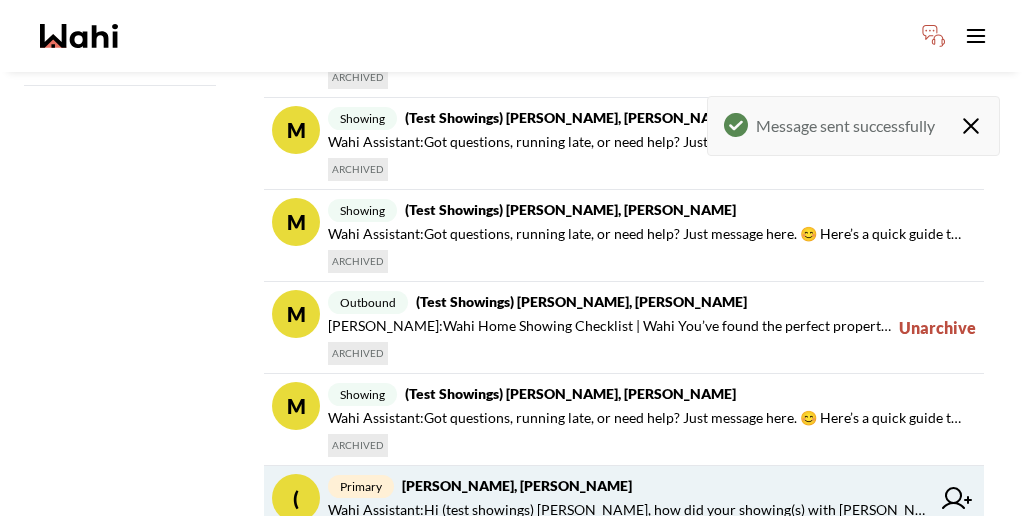click on "Wahi Assistant :  Hi (test showings) alicia, how did your showing(s) with Anthony go yesterday?" at bounding box center (629, 510) 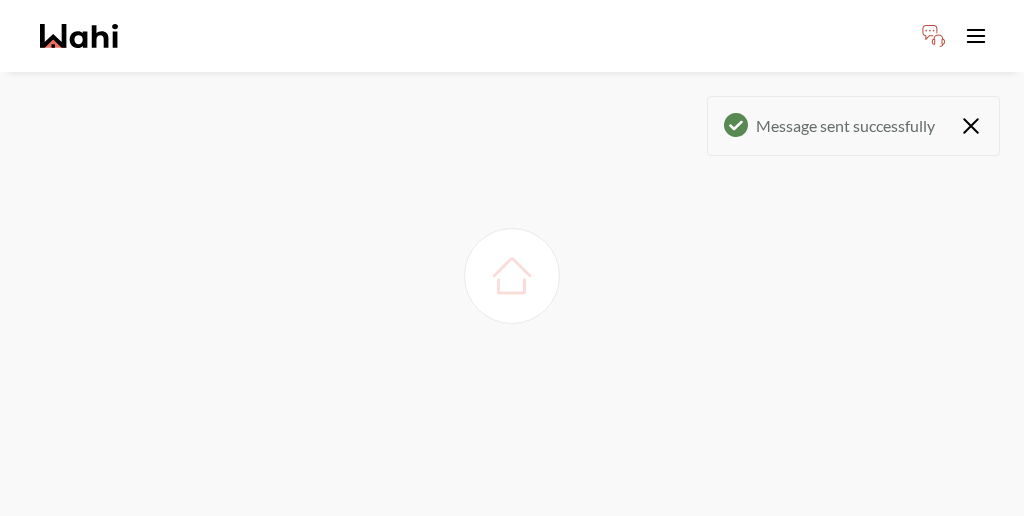 scroll, scrollTop: 0, scrollLeft: 0, axis: both 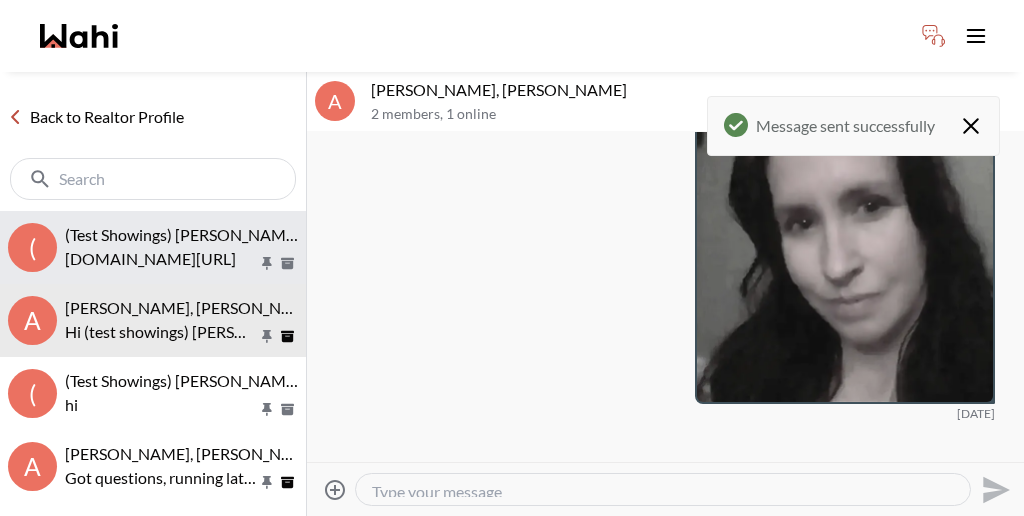 click on "[DOMAIN_NAME][URL]" at bounding box center [161, 259] 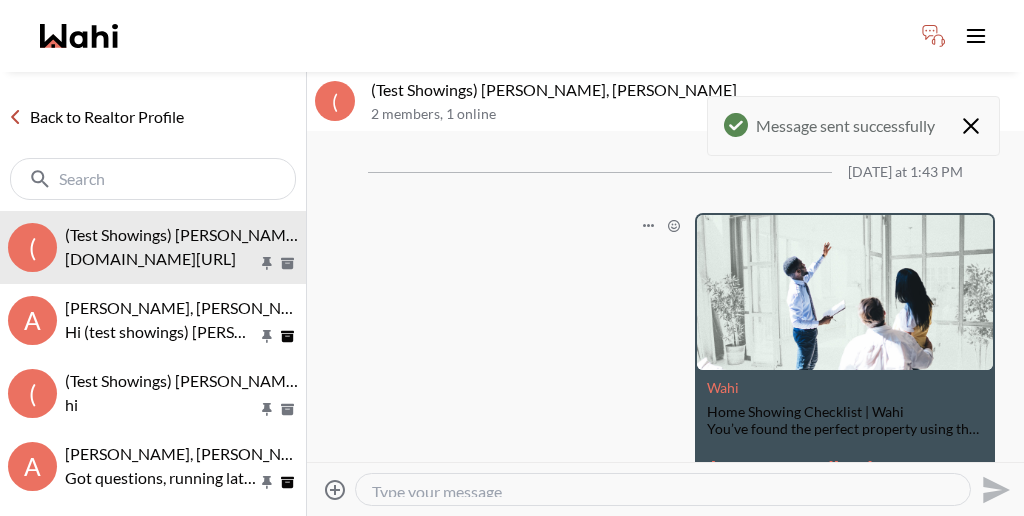 scroll, scrollTop: 0, scrollLeft: 0, axis: both 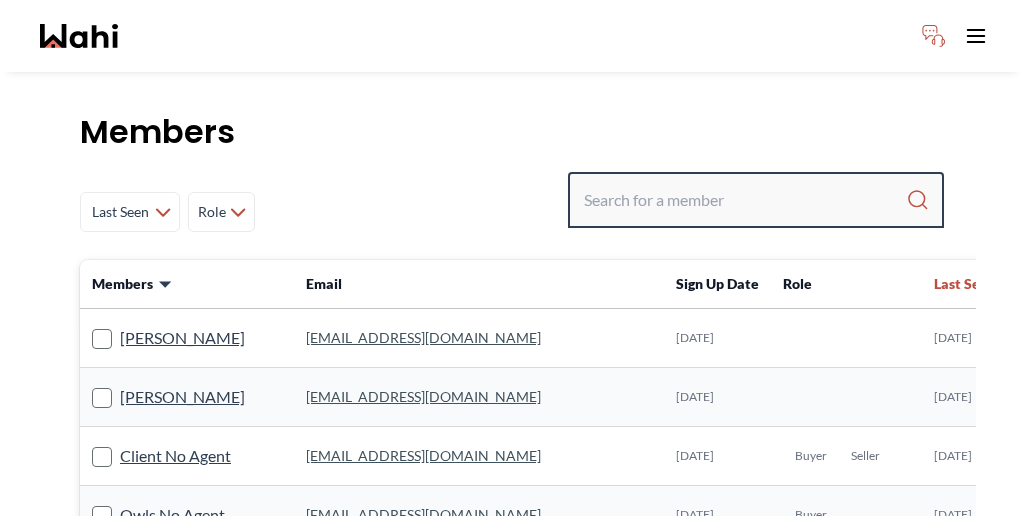 click at bounding box center [745, 200] 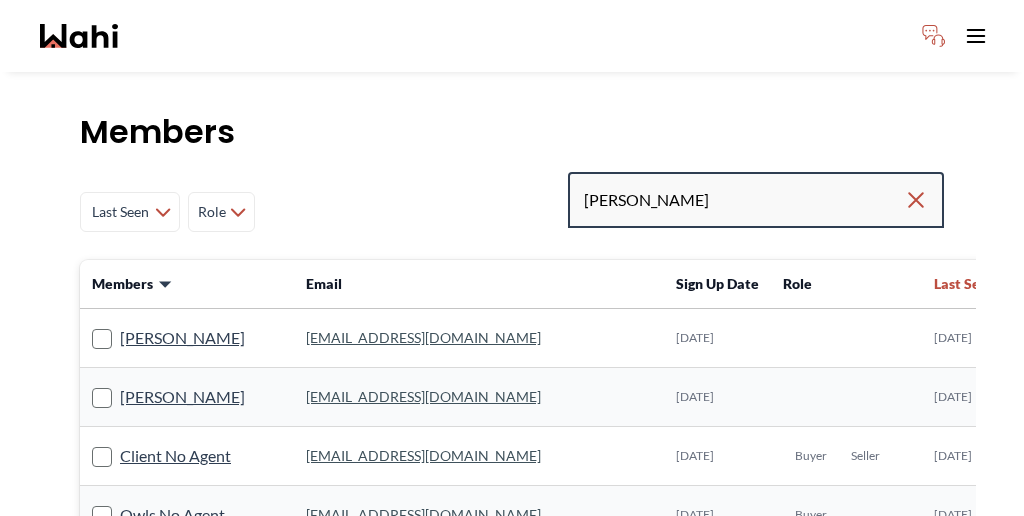 type on "[PERSON_NAME]" 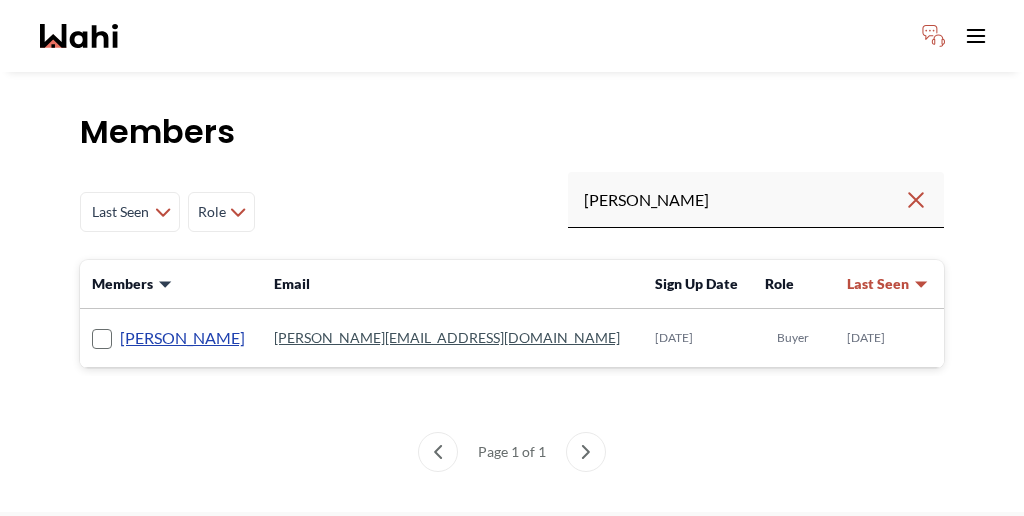 click on "[PERSON_NAME]" at bounding box center (182, 338) 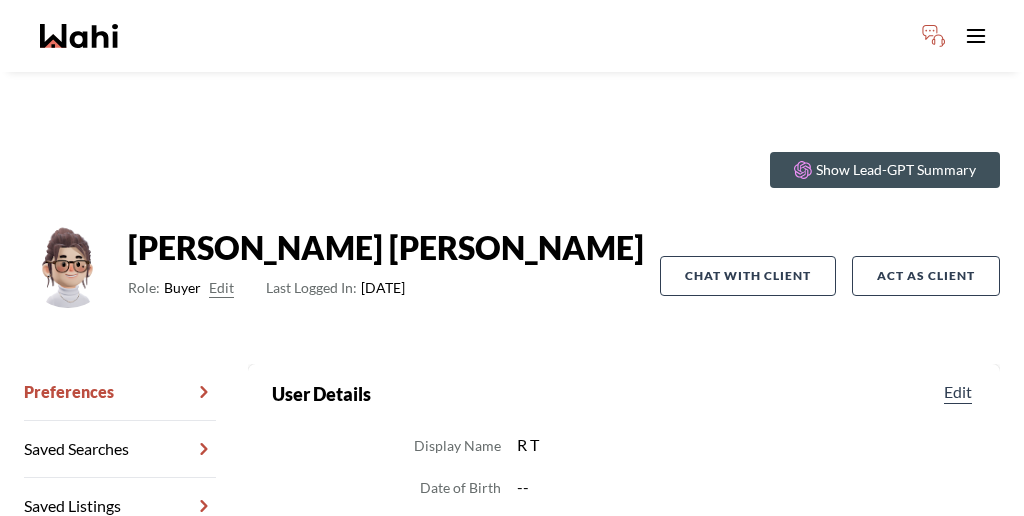 click on "Chat Transcripts" at bounding box center [120, 563] 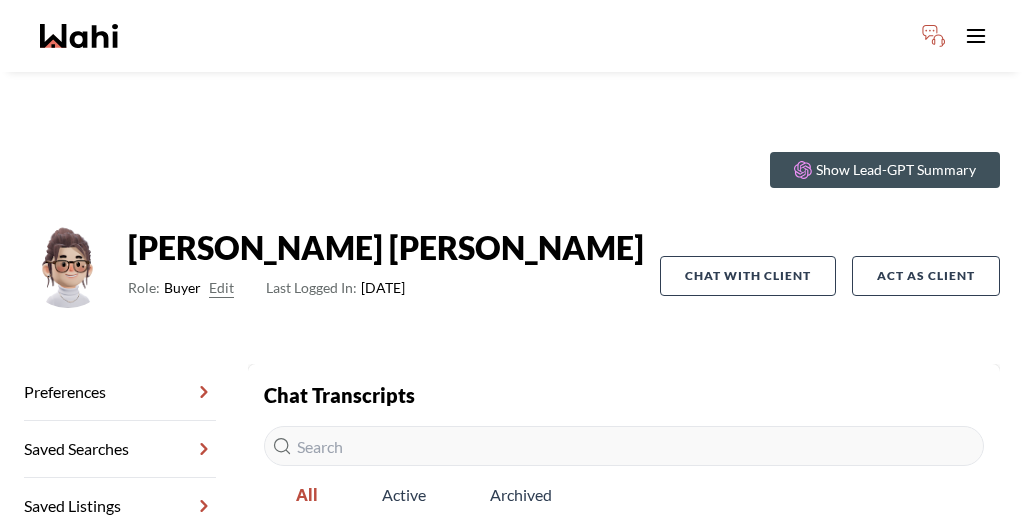 scroll, scrollTop: 66, scrollLeft: 0, axis: vertical 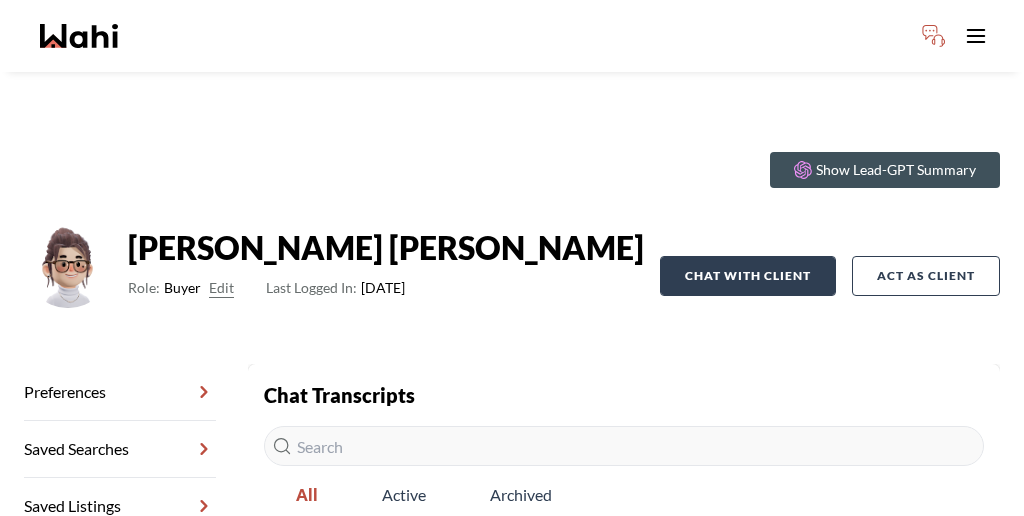 click on "Chat with client" at bounding box center [748, 276] 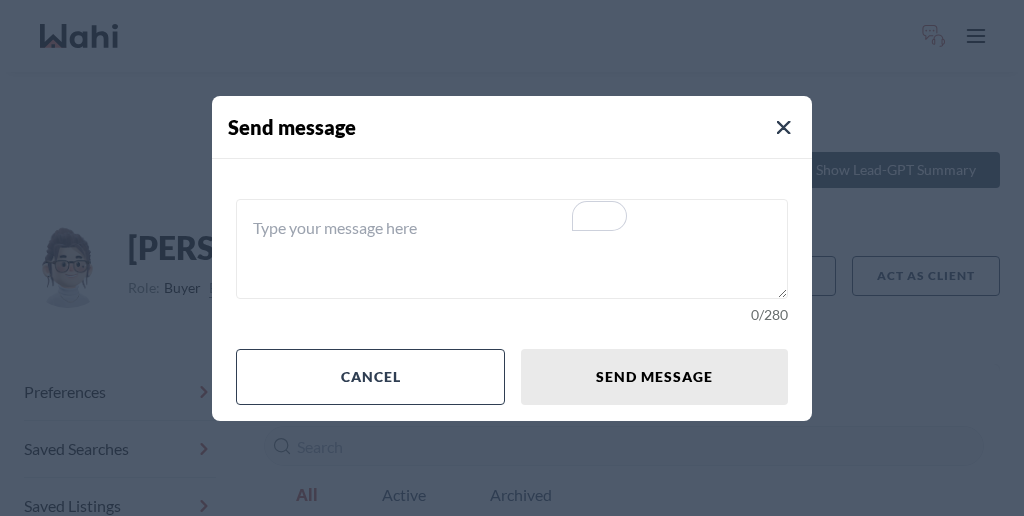 click at bounding box center [512, 249] 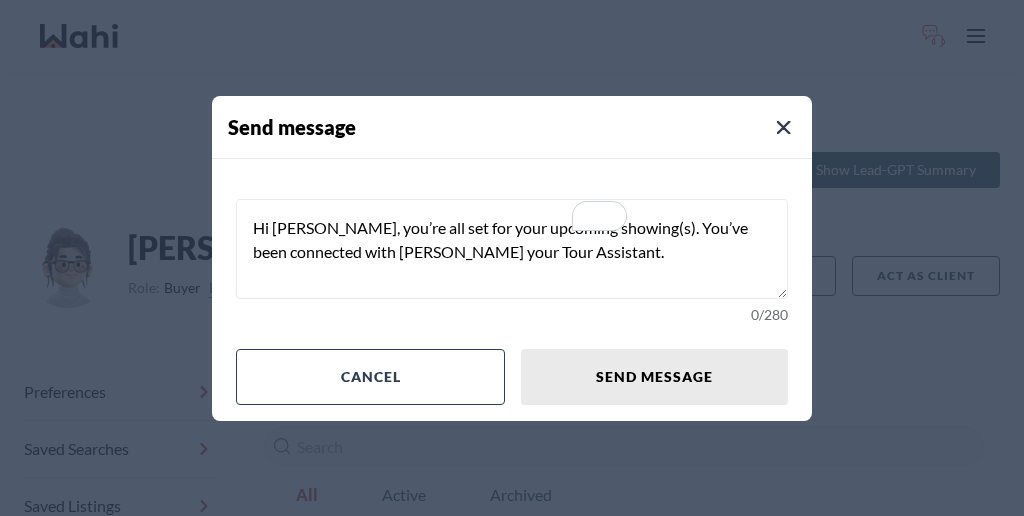 scroll, scrollTop: 9, scrollLeft: 0, axis: vertical 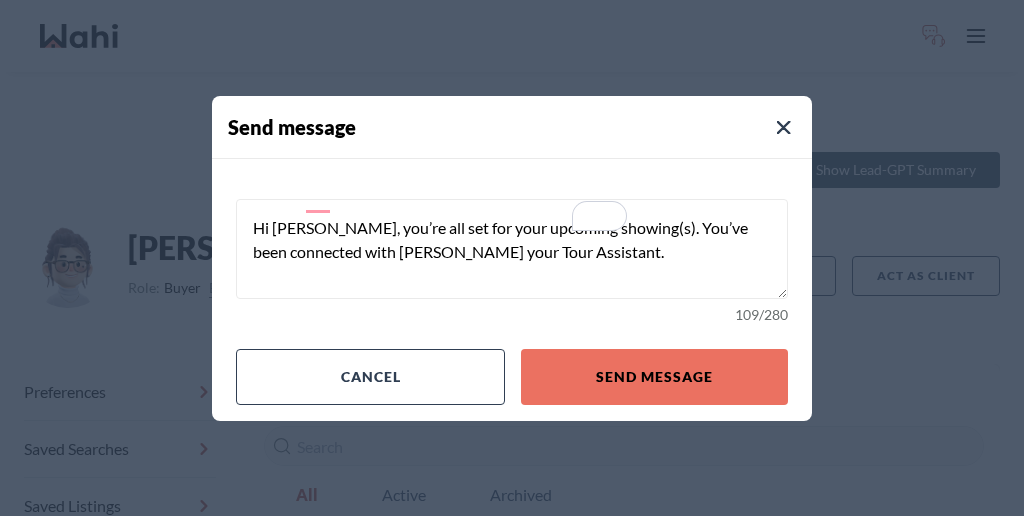 drag, startPoint x: 355, startPoint y: 225, endPoint x: 342, endPoint y: 224, distance: 13.038404 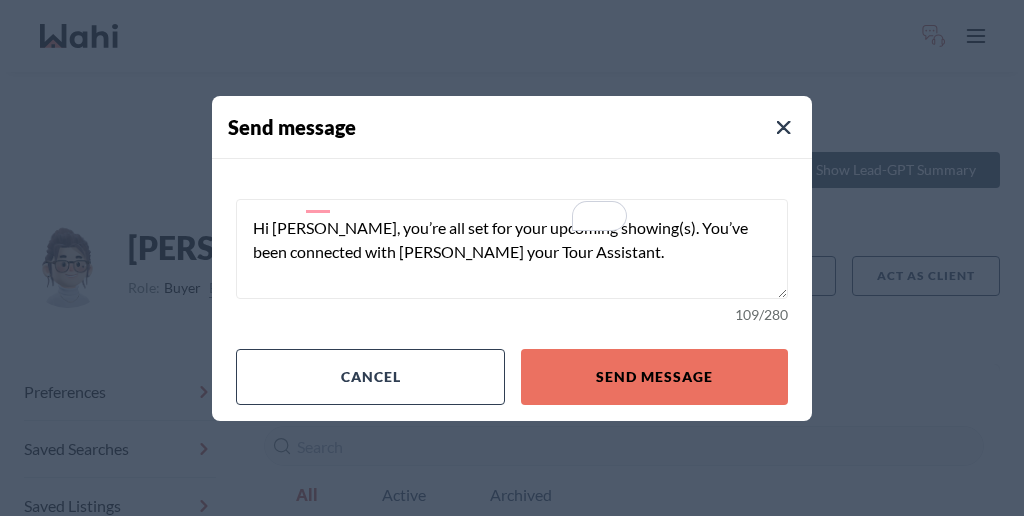 click on "Hi [PERSON_NAME], you’re all set for your upcoming showing(s). You’ve been connected with [PERSON_NAME] your Tour Assistant." at bounding box center (512, 249) 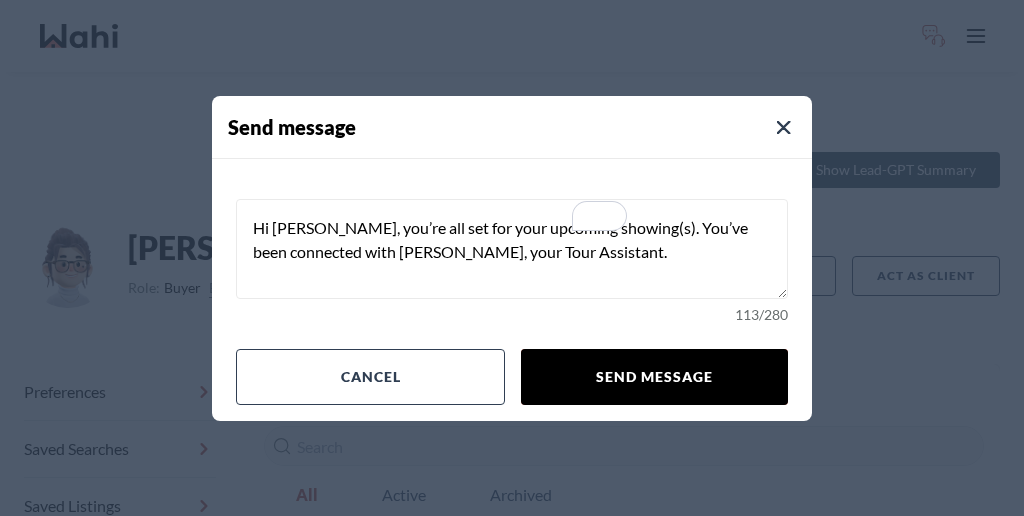 type on "Hi [PERSON_NAME], you’re all set for your upcoming showing(s). You’ve been connected with [PERSON_NAME], your Tour Assistant." 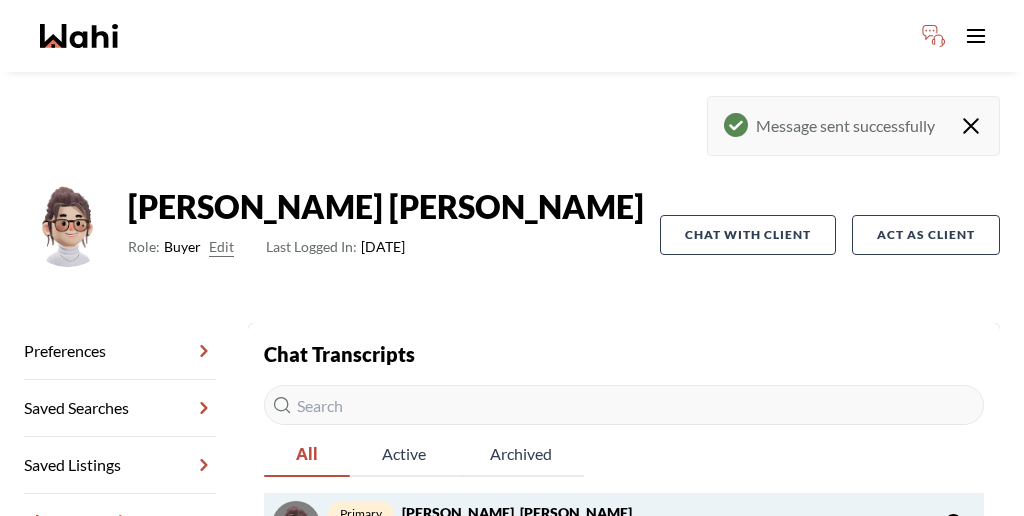 scroll, scrollTop: 45, scrollLeft: 0, axis: vertical 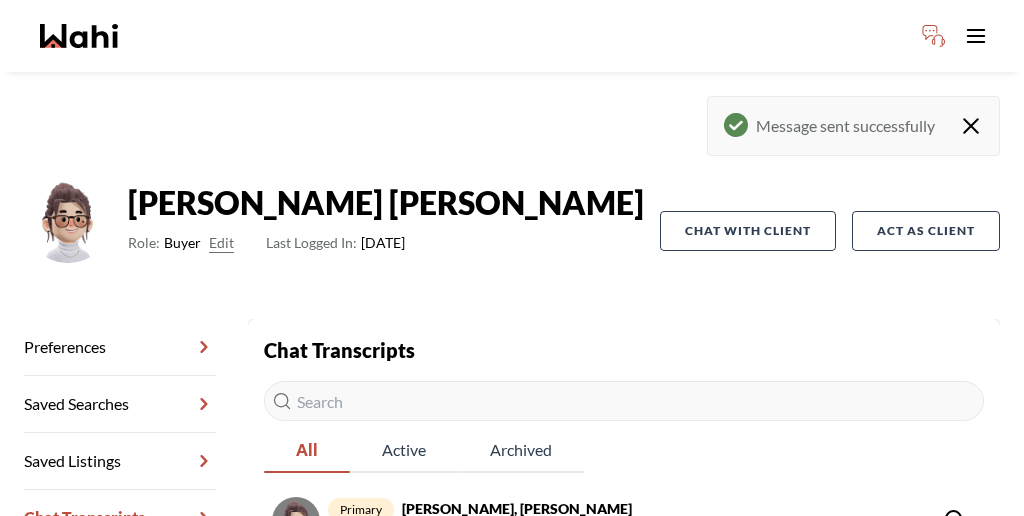 click on "[PERSON_NAME], [PERSON_NAME]" at bounding box center (531, 573) 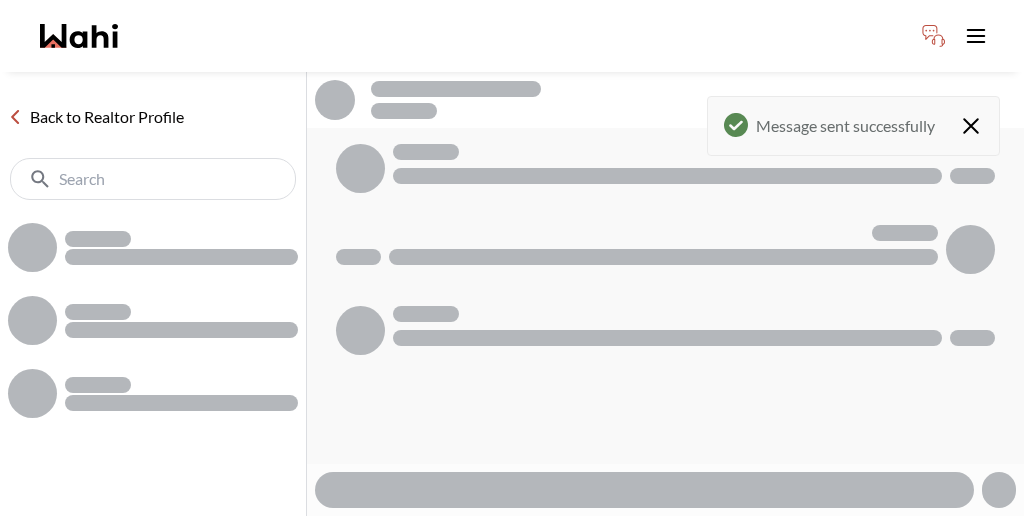scroll, scrollTop: 0, scrollLeft: 0, axis: both 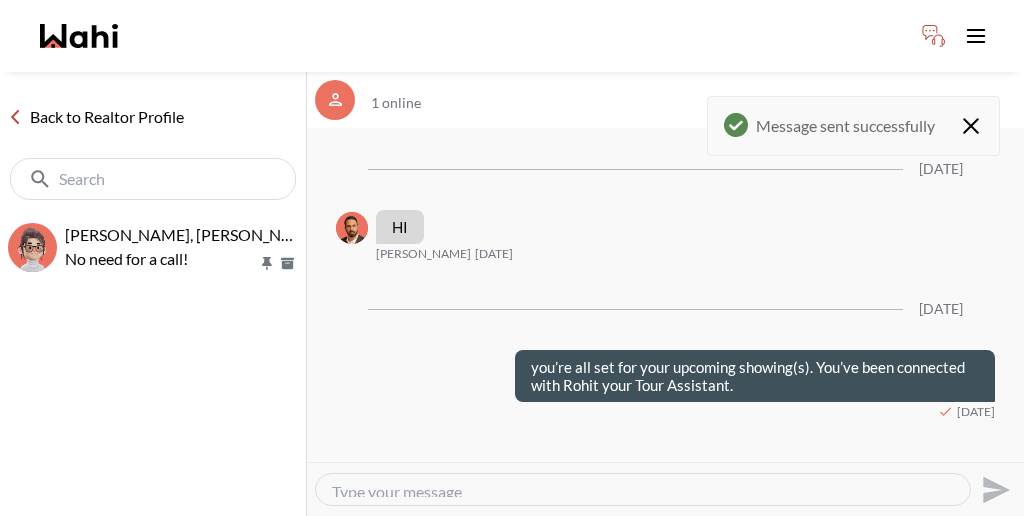 click at bounding box center (643, 489) 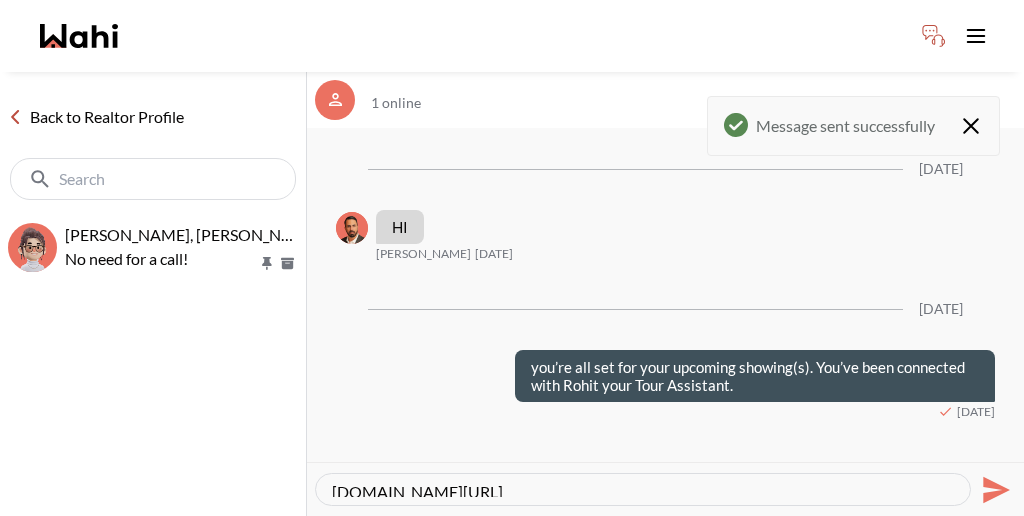 click 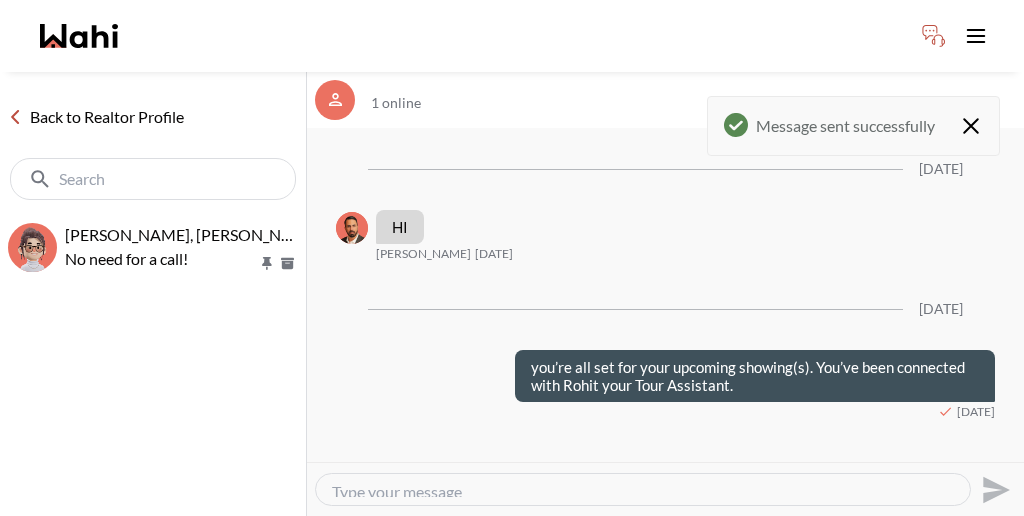 scroll, scrollTop: 0, scrollLeft: 0, axis: both 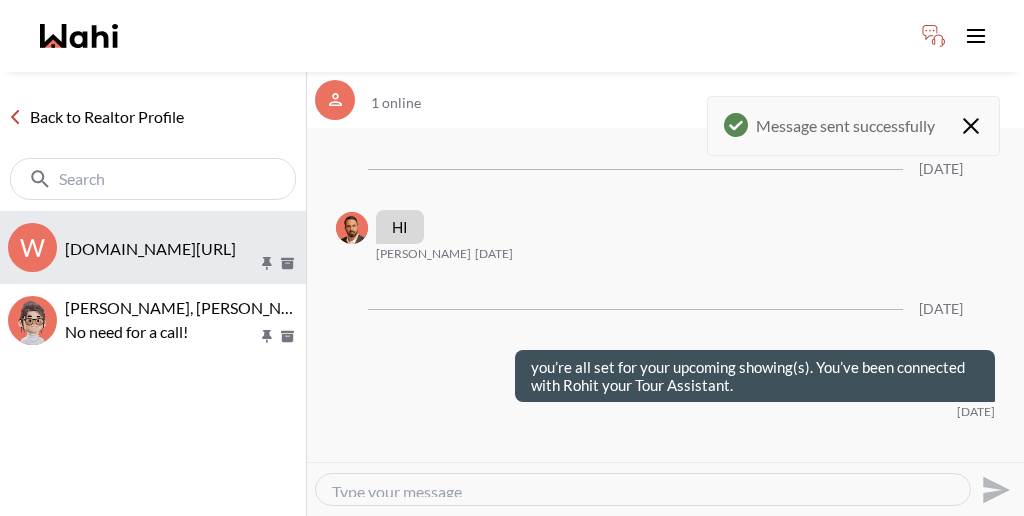 click on "[DOMAIN_NAME][URL]" at bounding box center [161, 249] 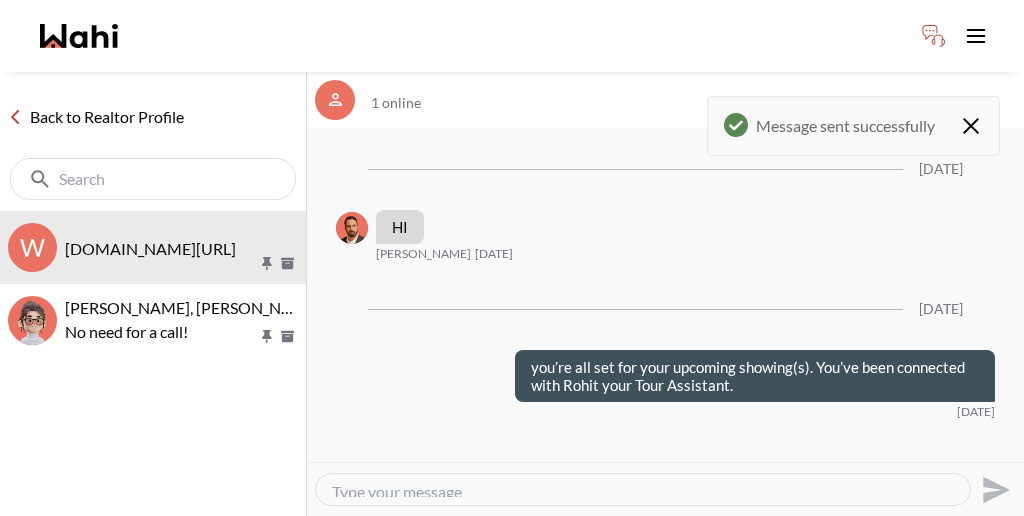 click on "Back to Realtor Profile" at bounding box center [96, 117] 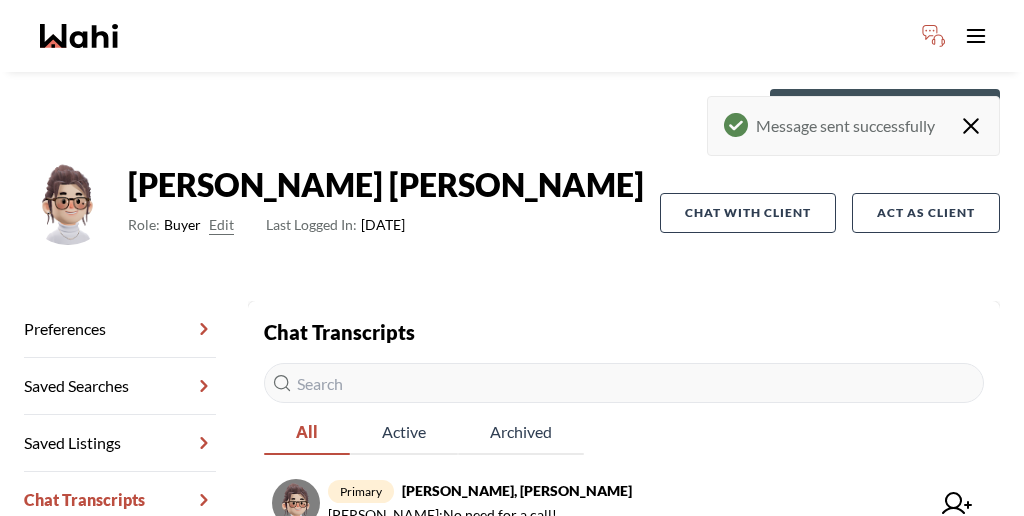 scroll, scrollTop: 66, scrollLeft: 0, axis: vertical 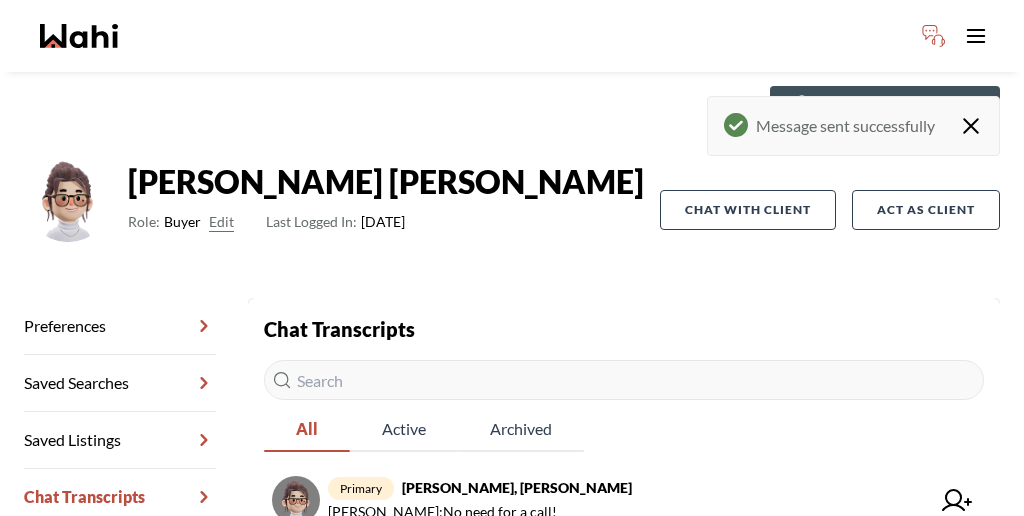 click 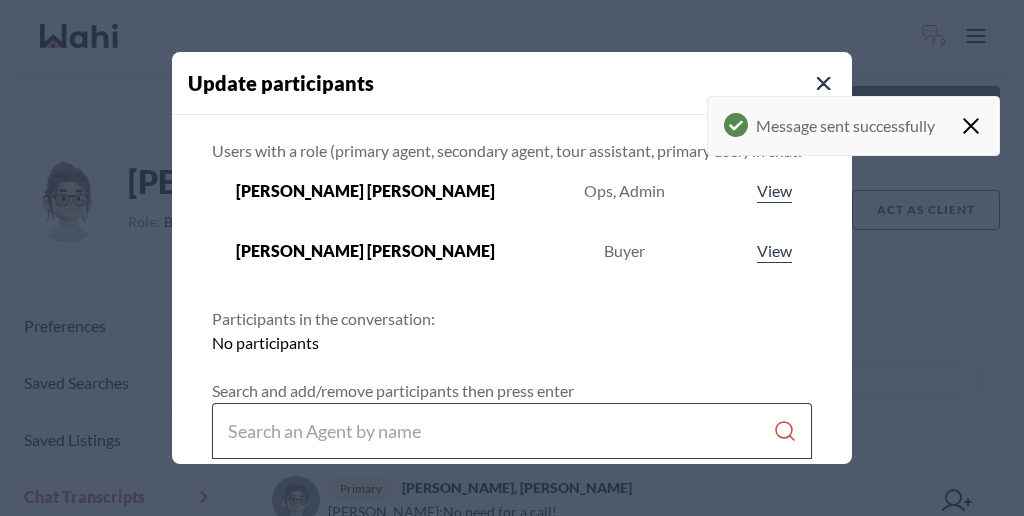 click at bounding box center [500, 431] 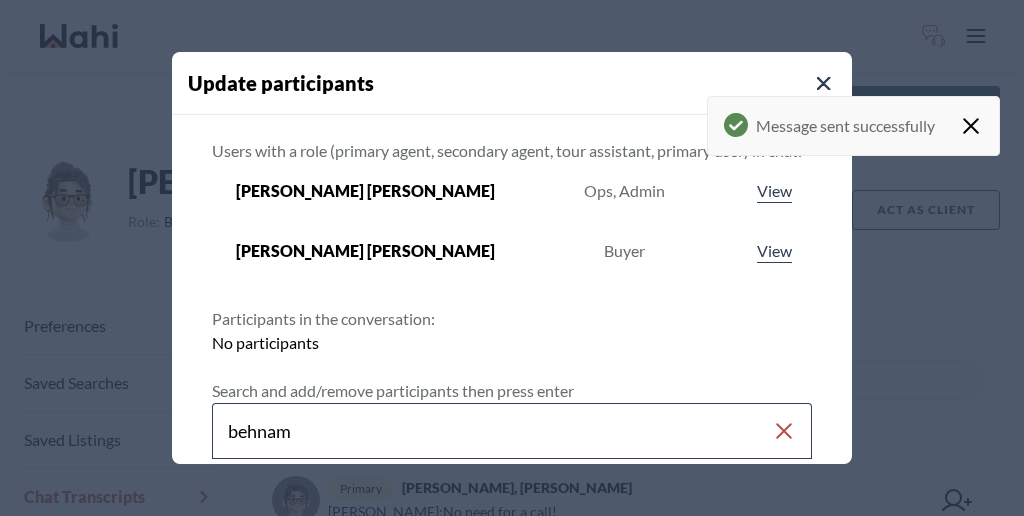 type on "behnam" 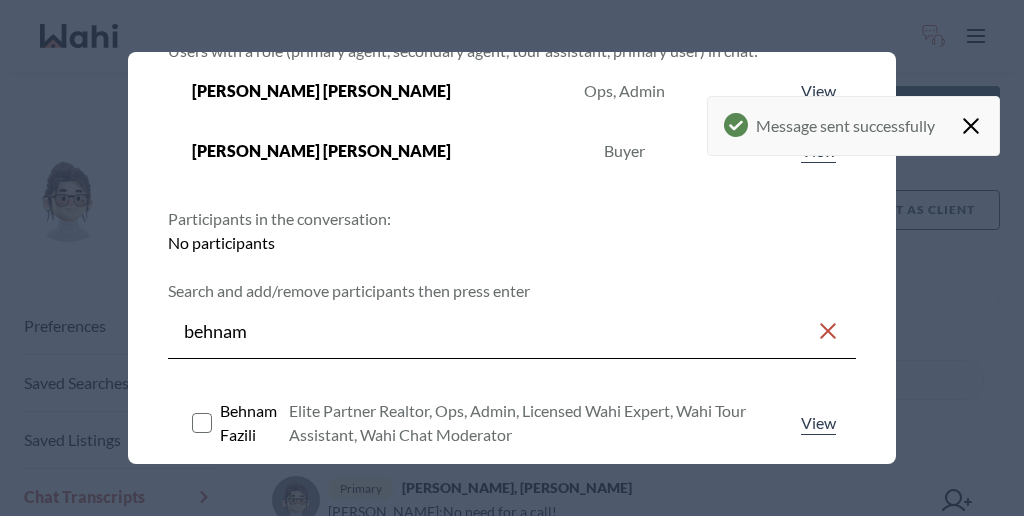 scroll, scrollTop: 127, scrollLeft: 0, axis: vertical 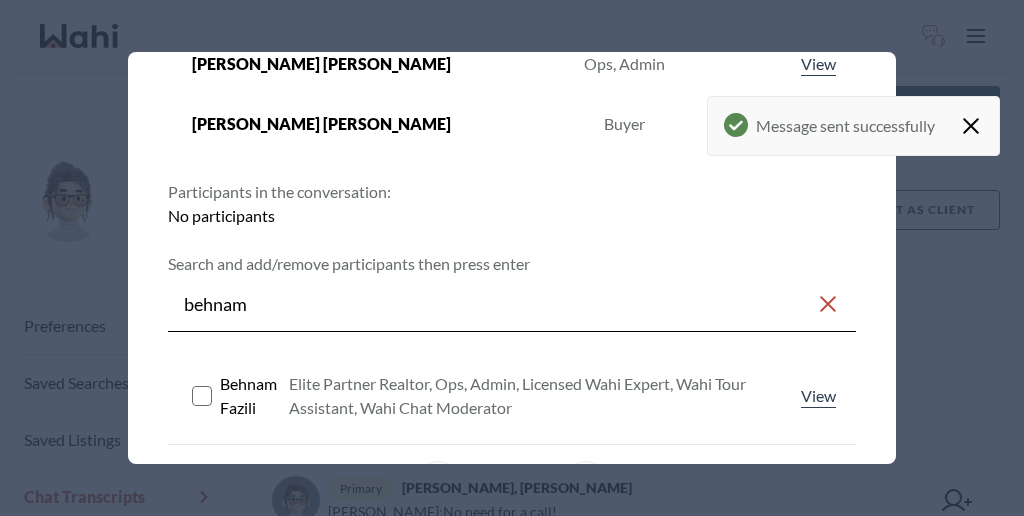 click 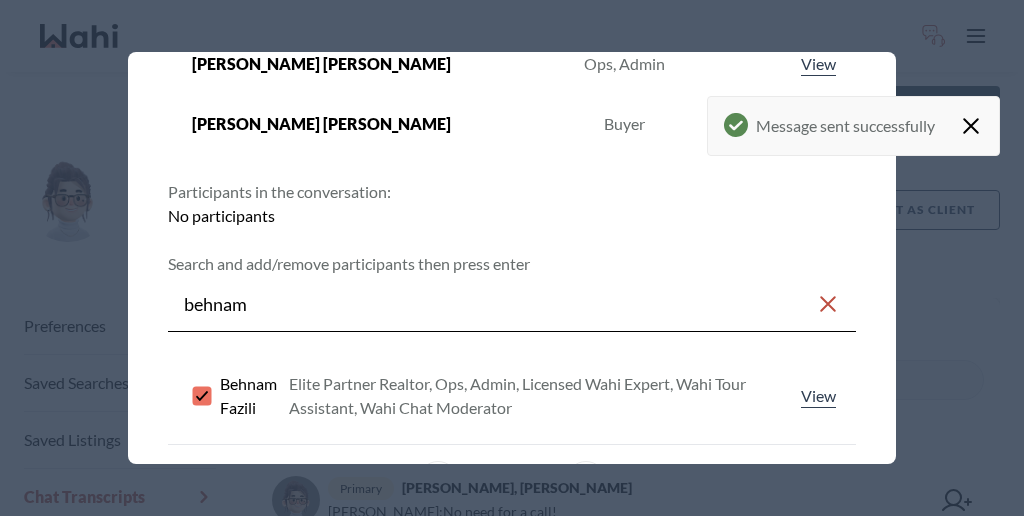 click on "Save changes" at bounding box center (773, 593) 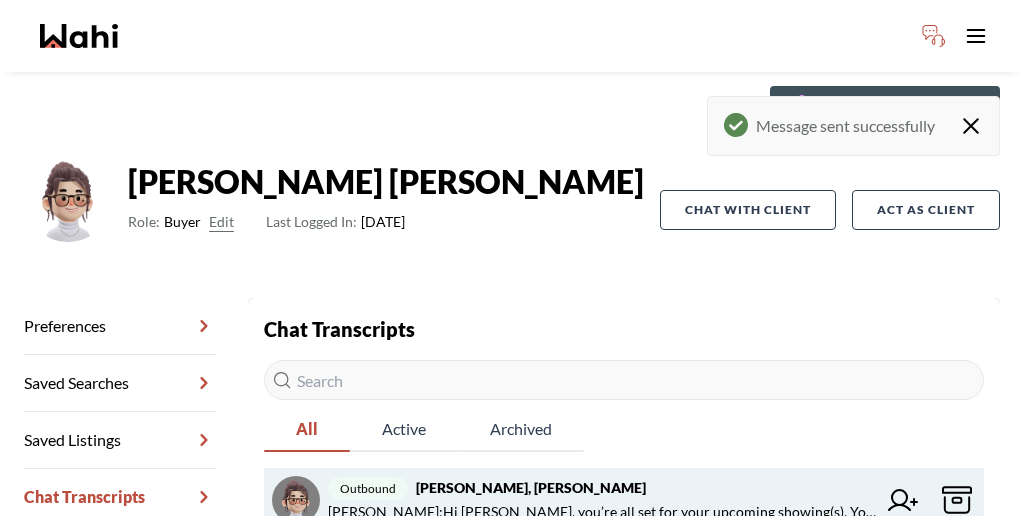 click 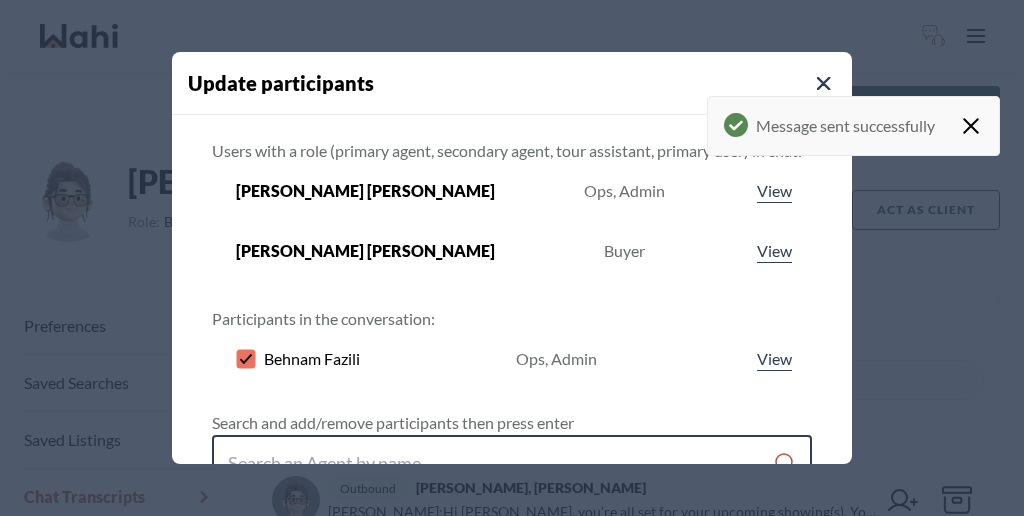 click at bounding box center (500, 463) 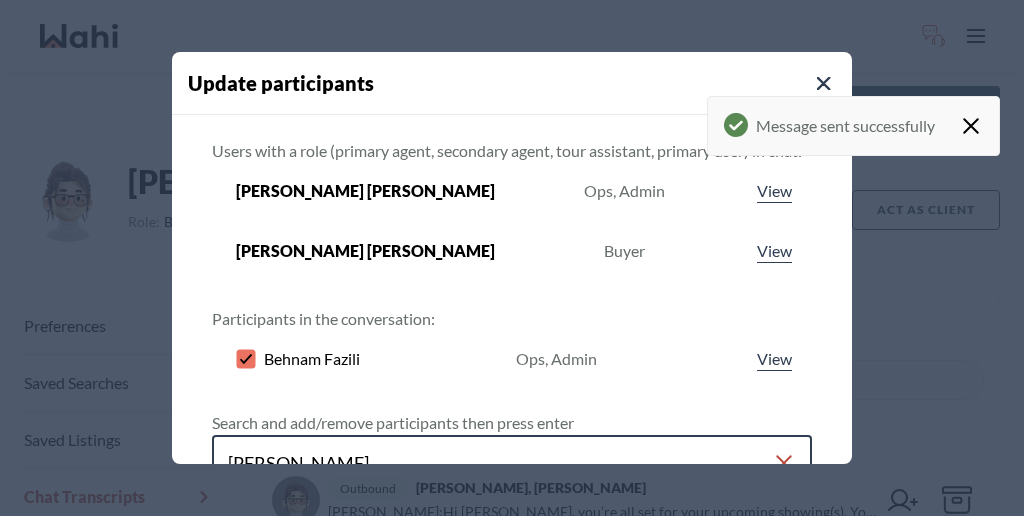 type on "[PERSON_NAME]" 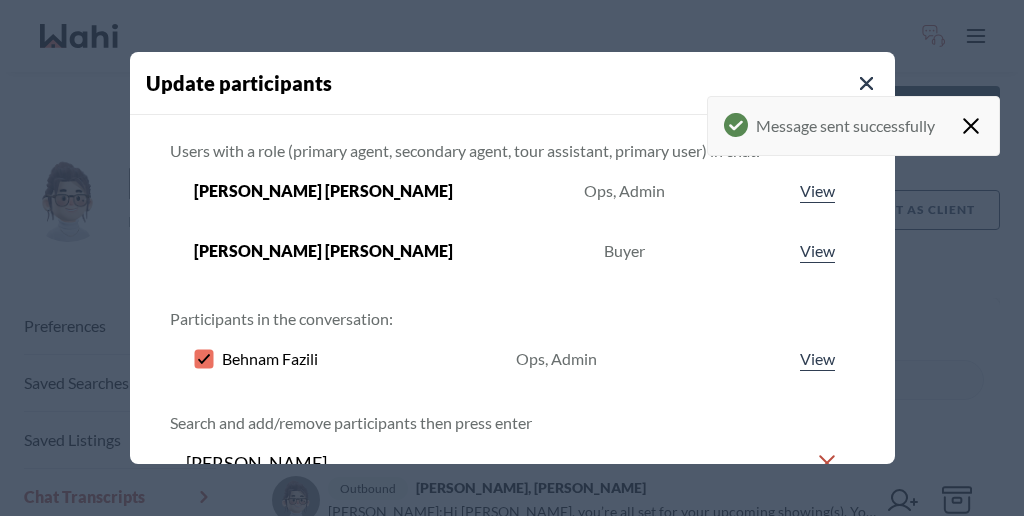 click 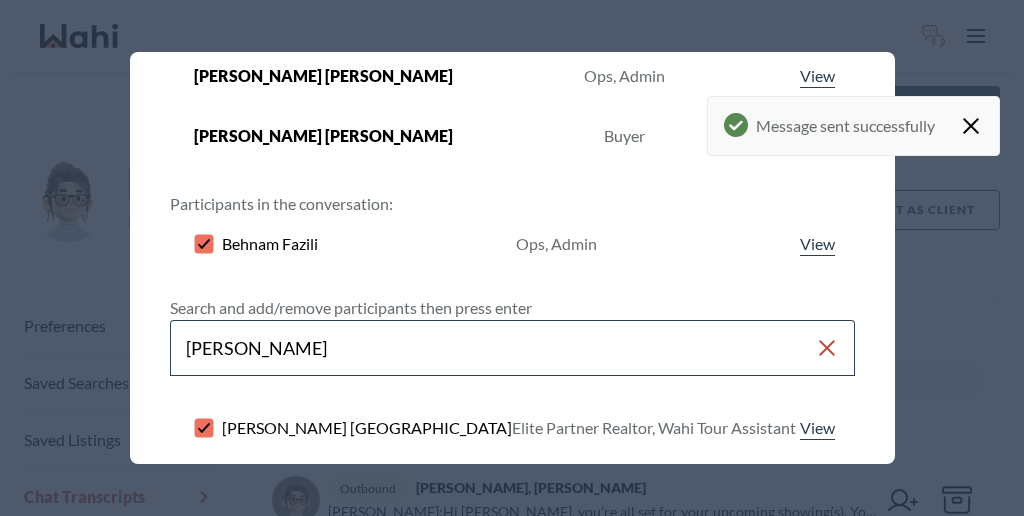 scroll, scrollTop: 146, scrollLeft: 0, axis: vertical 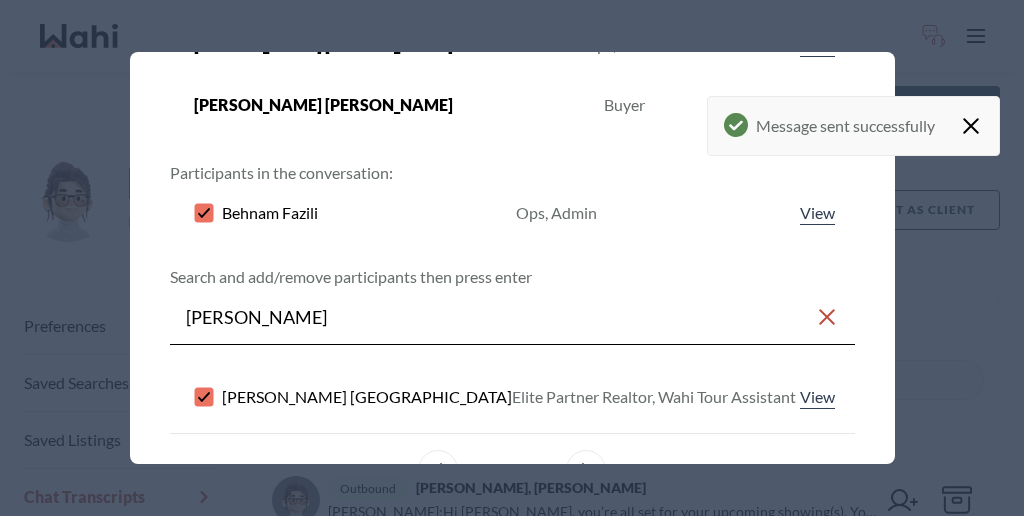 click on "Save changes" at bounding box center (772, 582) 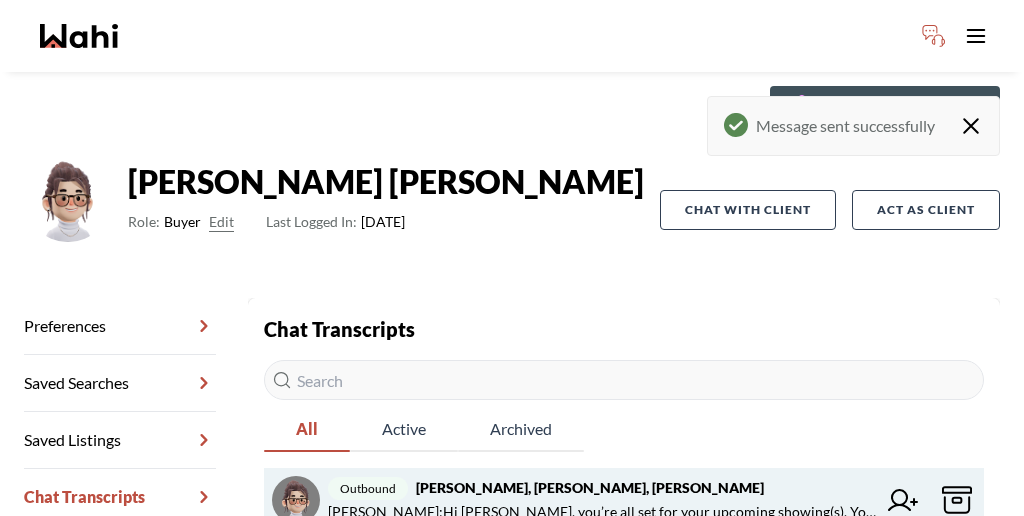 click on "[PERSON_NAME] :  Hi [PERSON_NAME], you’re all set for your upcoming showing(s). You’ve been connected with [PERSON_NAME], your Tour Assistant." at bounding box center [602, 512] 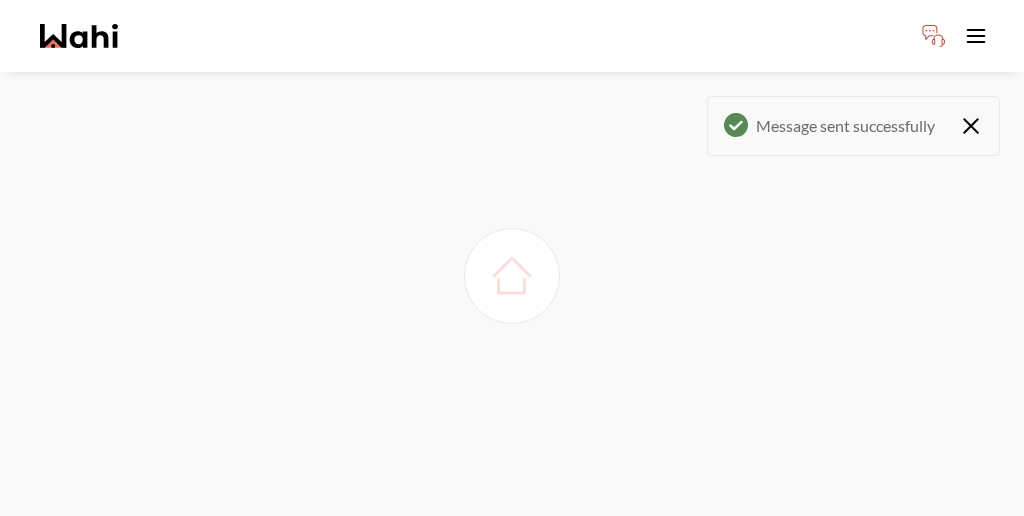 scroll, scrollTop: 0, scrollLeft: 0, axis: both 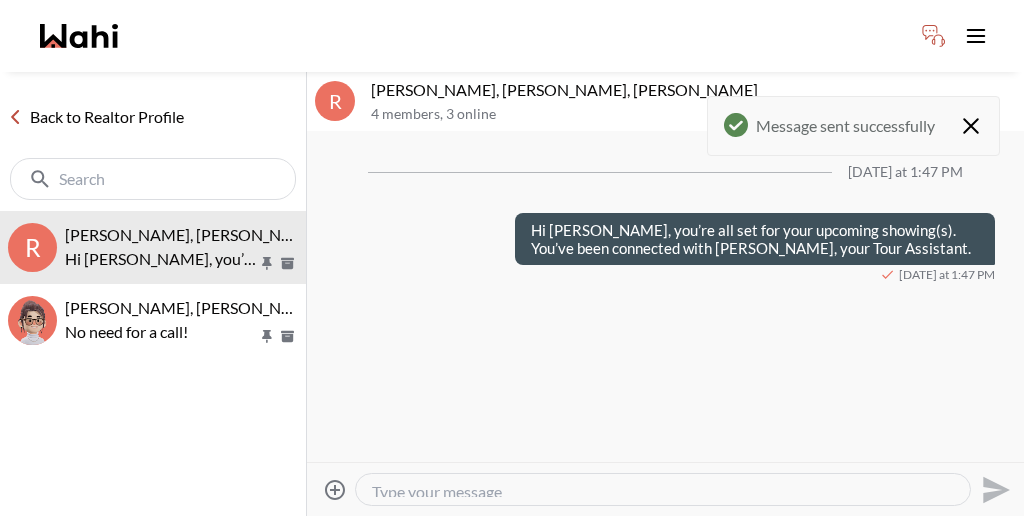 click 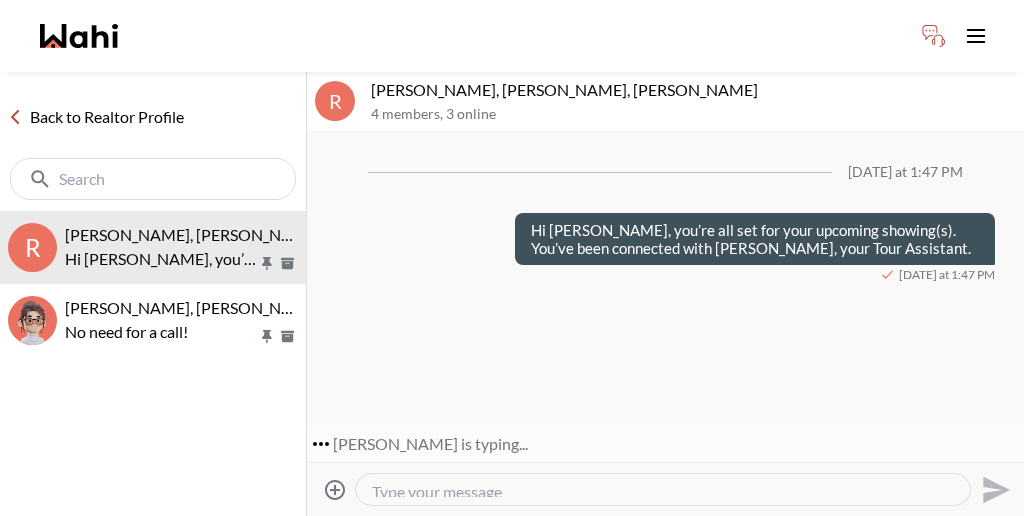 click at bounding box center [663, 489] 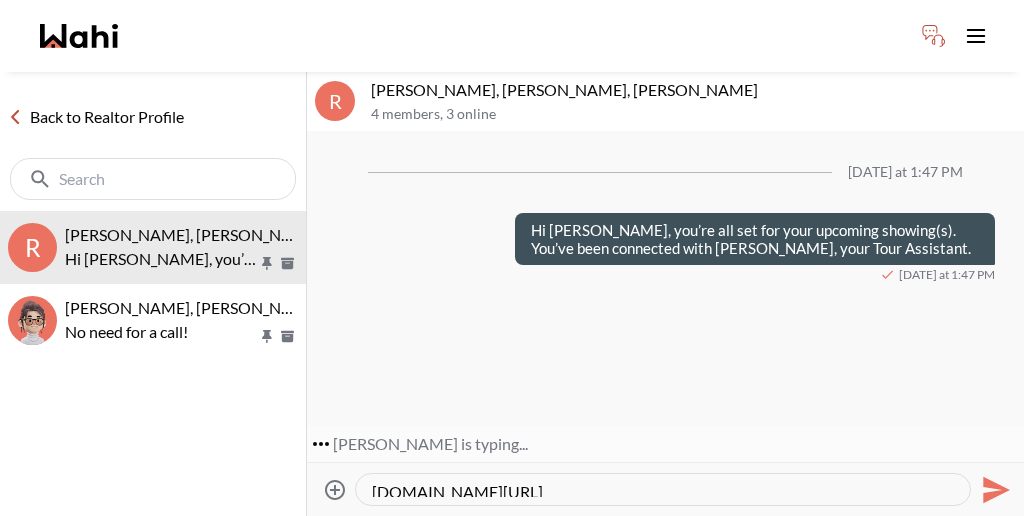 type on "[DOMAIN_NAME][URL]" 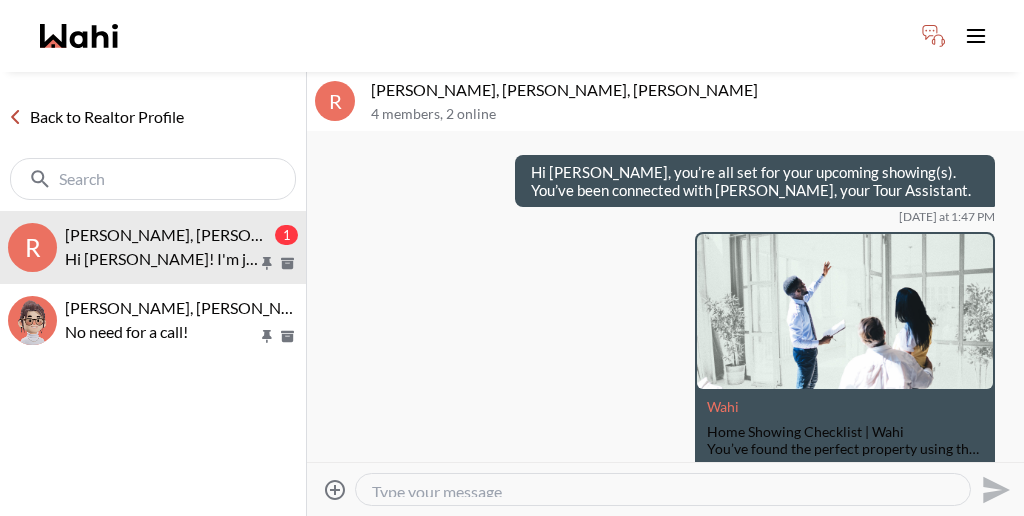 scroll, scrollTop: 117, scrollLeft: 0, axis: vertical 